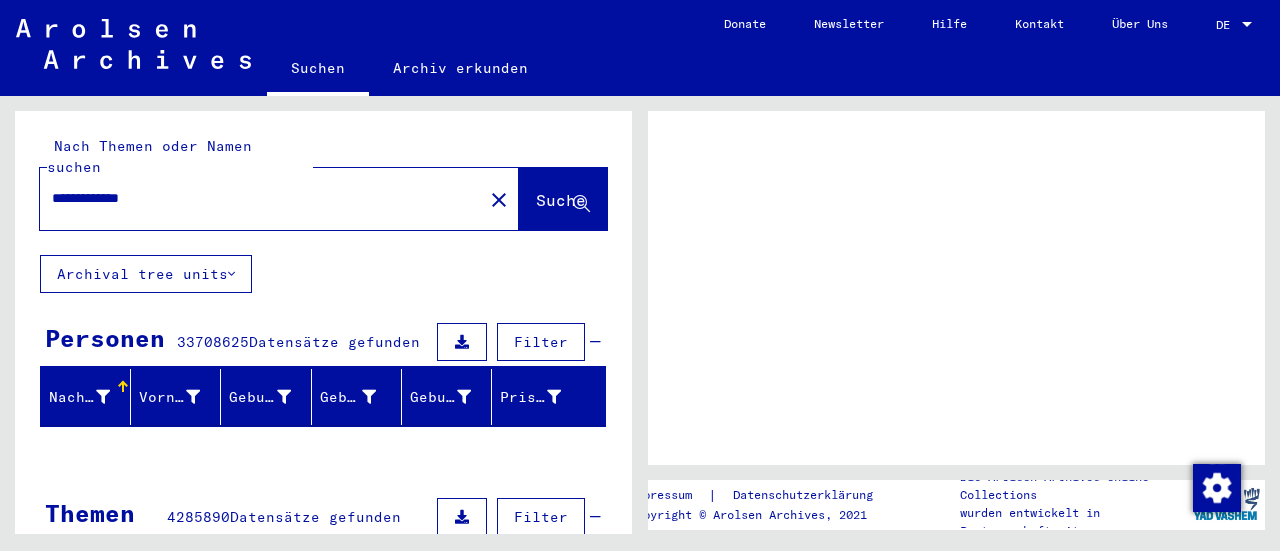 scroll, scrollTop: 0, scrollLeft: 0, axis: both 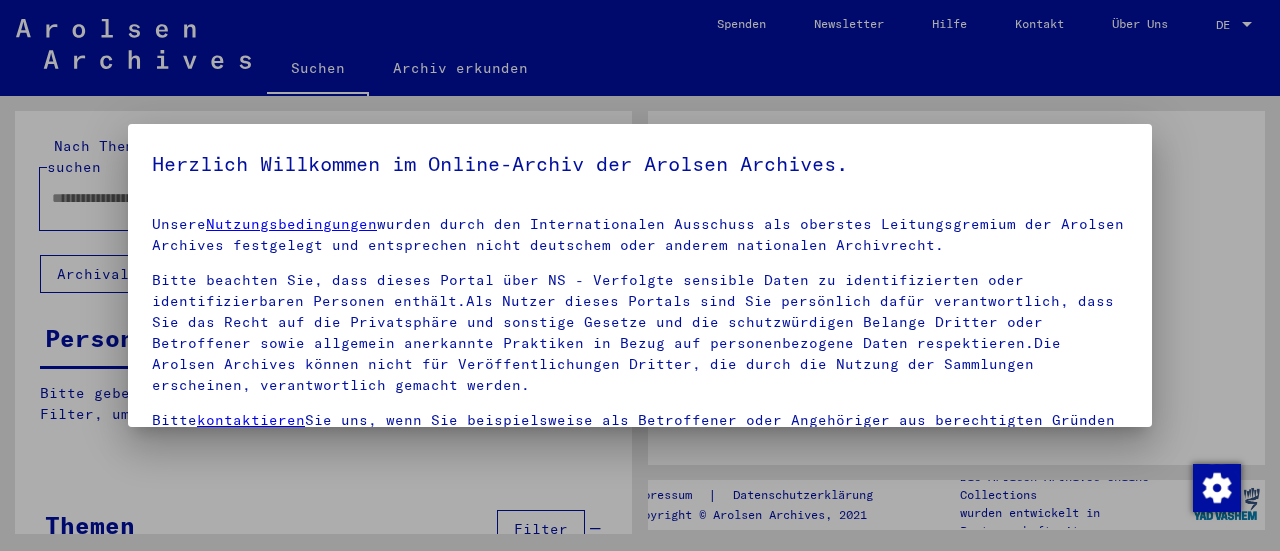 type on "**********" 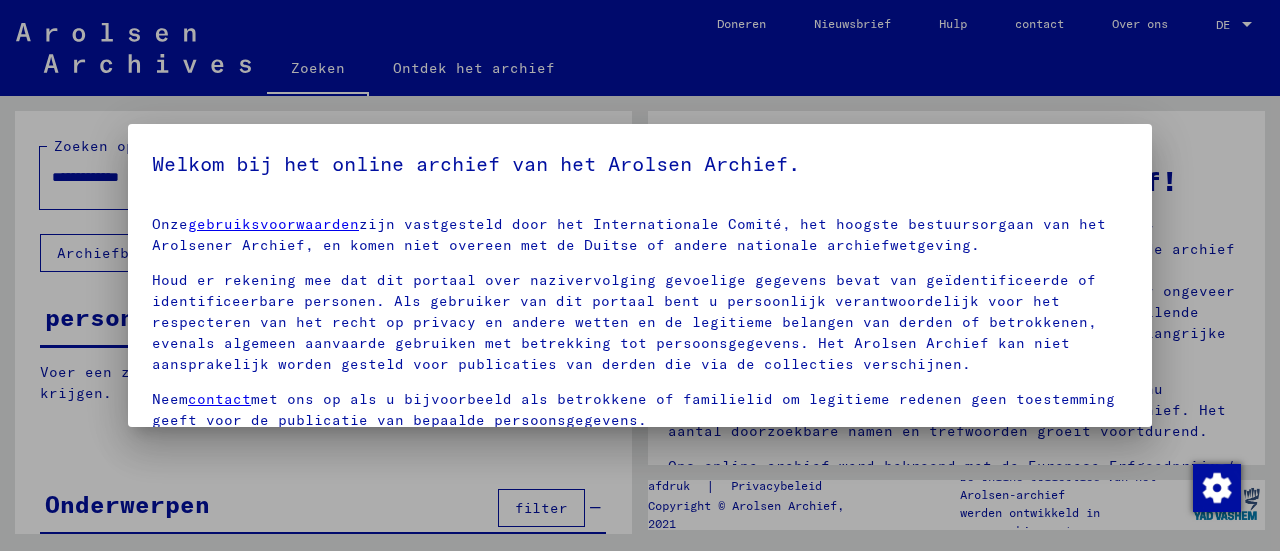 scroll, scrollTop: 142, scrollLeft: 0, axis: vertical 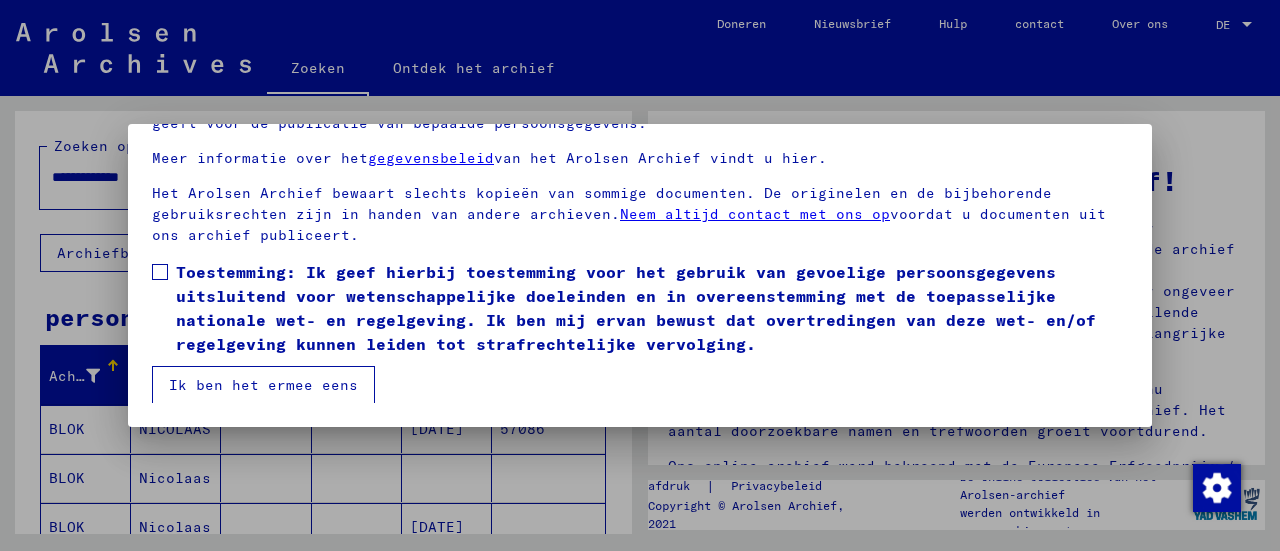 click on "Ik ben het ermee eens" at bounding box center (263, 385) 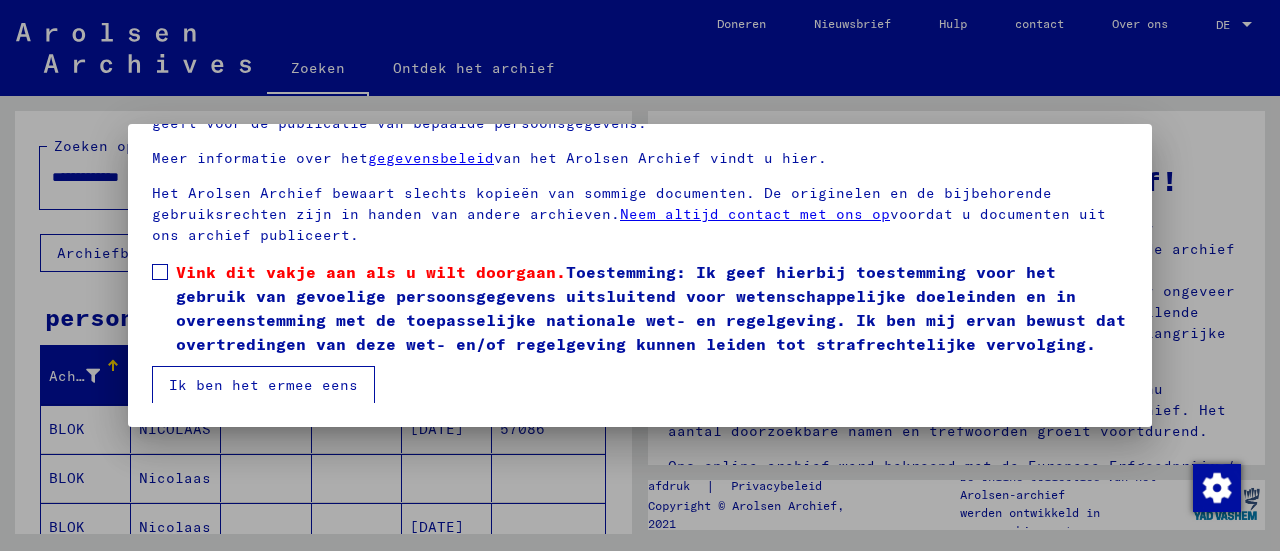 click on "Vink dit vakje aan als u wilt doorgaan." at bounding box center (371, 272) 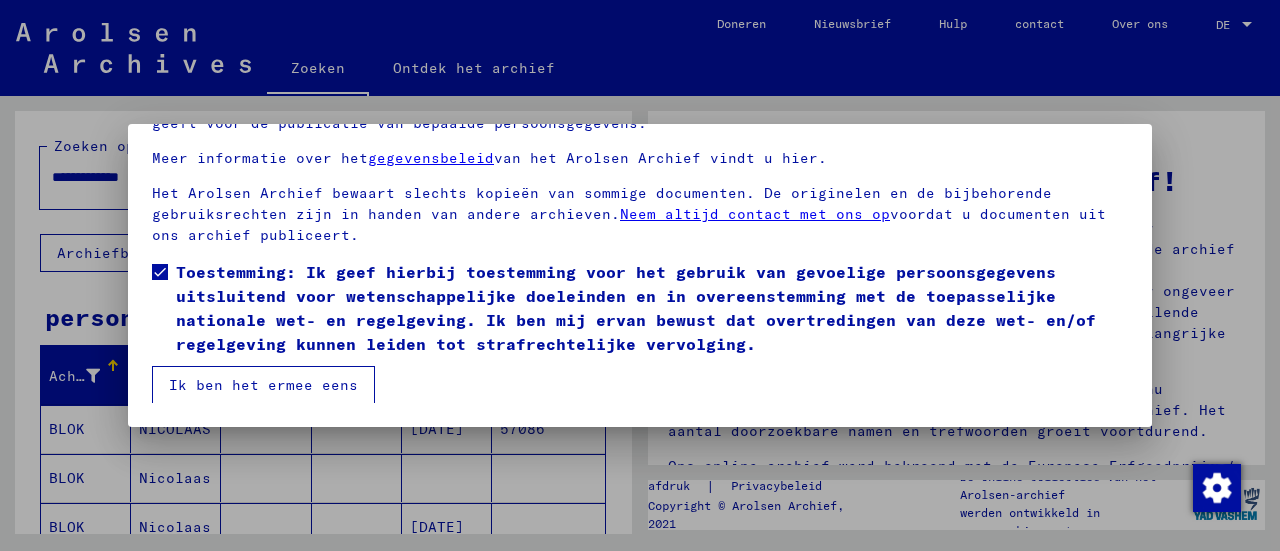 click on "Ik ben het ermee eens" at bounding box center (263, 385) 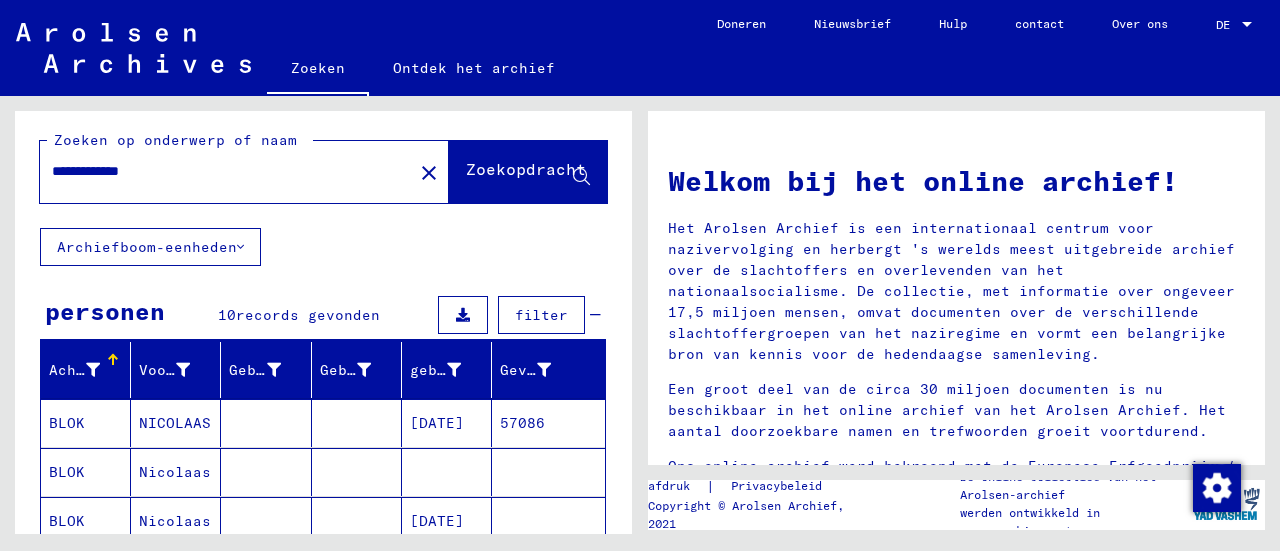 scroll, scrollTop: 0, scrollLeft: 0, axis: both 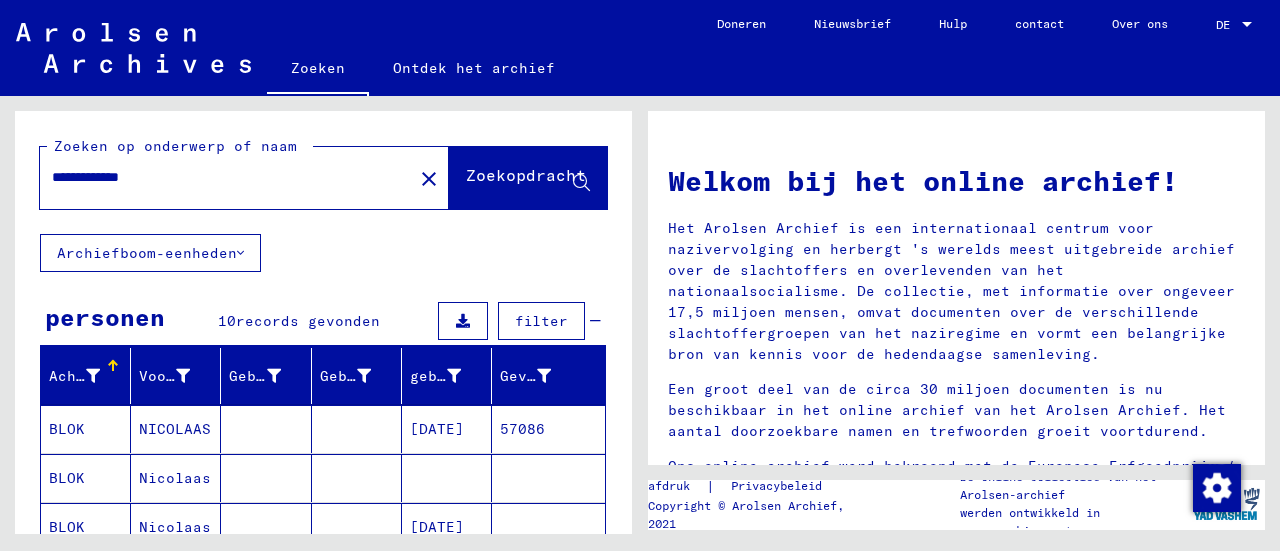 click on "Archiefboom-eenheden" 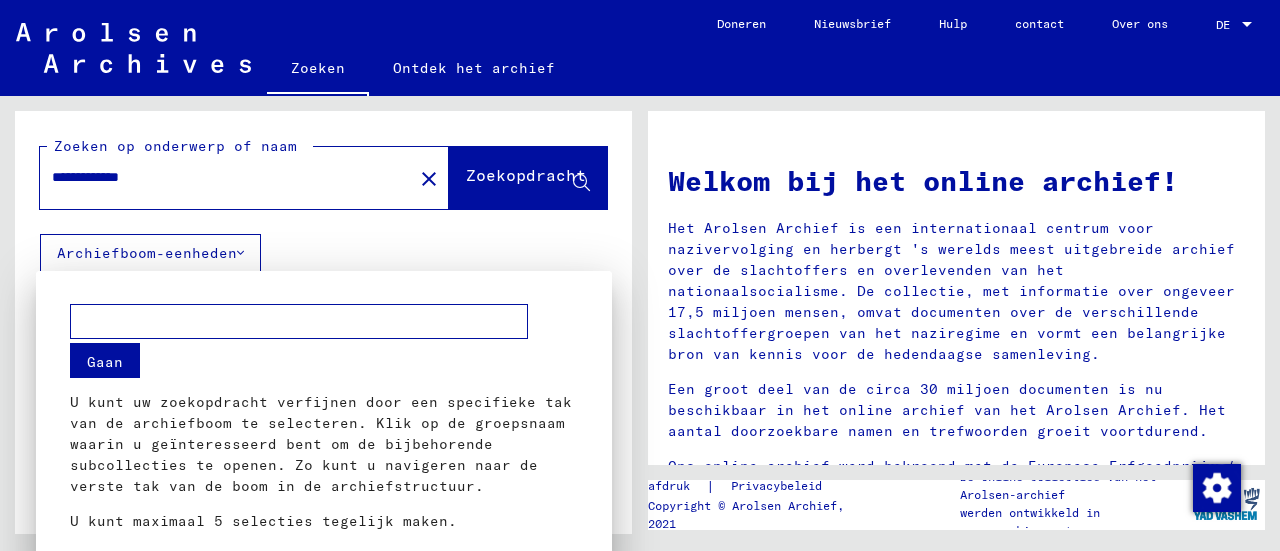 scroll, scrollTop: 22, scrollLeft: 0, axis: vertical 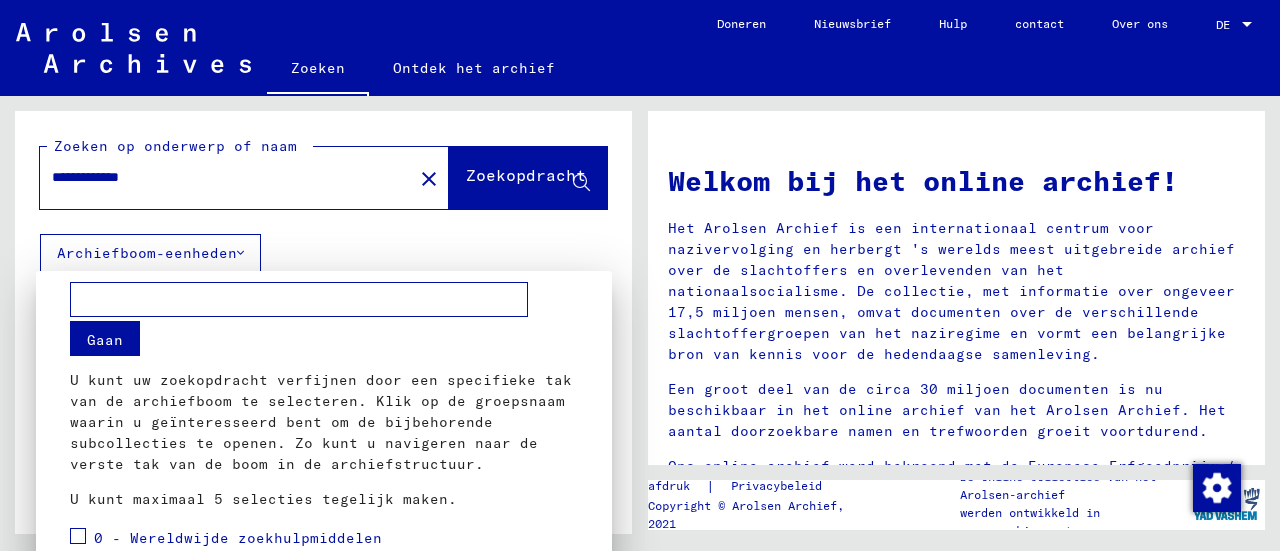 click at bounding box center (640, 275) 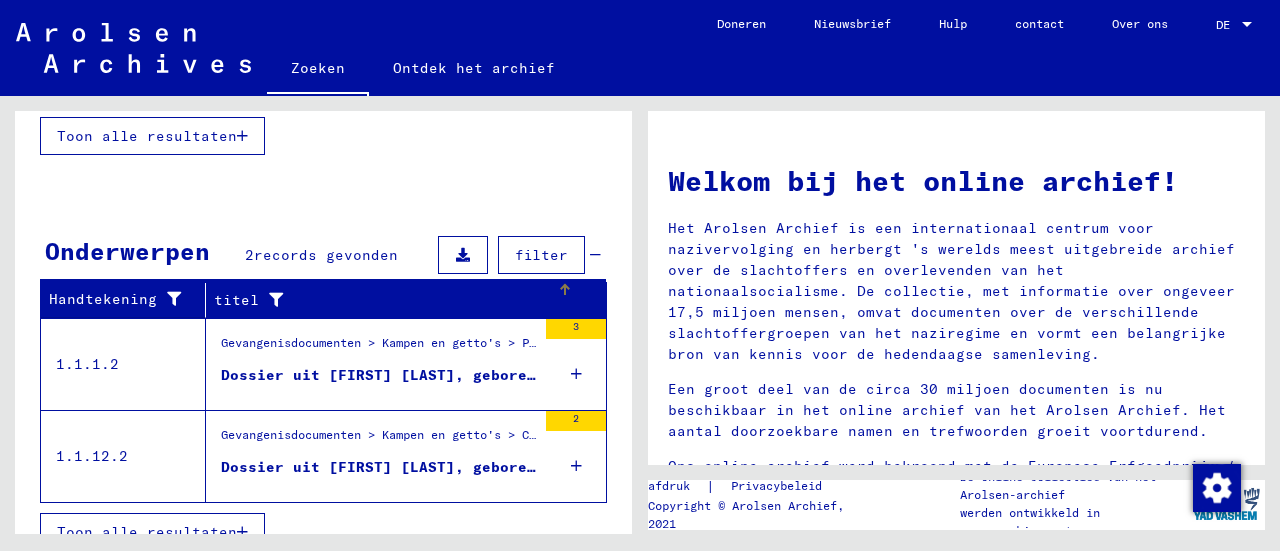 scroll, scrollTop: 563, scrollLeft: 0, axis: vertical 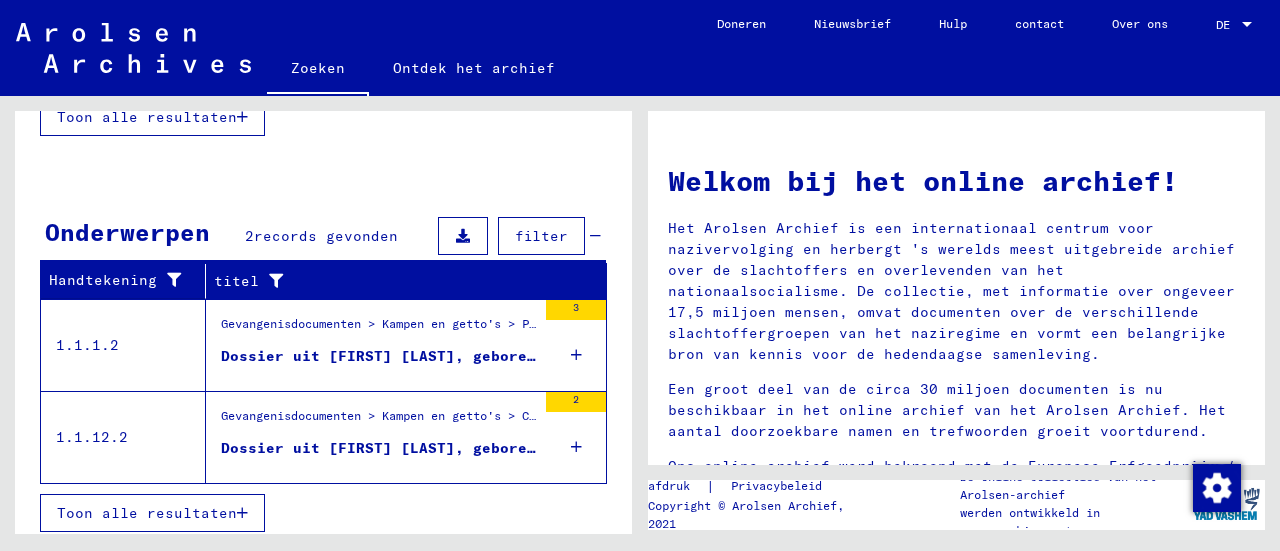 click on "Toon alle resultaten" at bounding box center (147, 513) 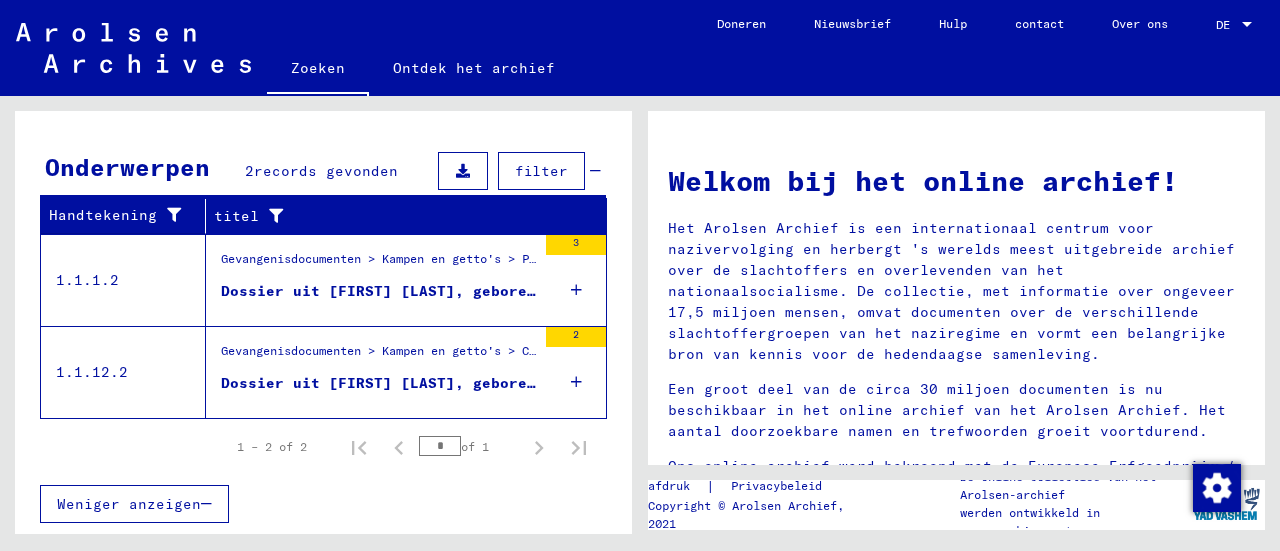 scroll, scrollTop: 261, scrollLeft: 0, axis: vertical 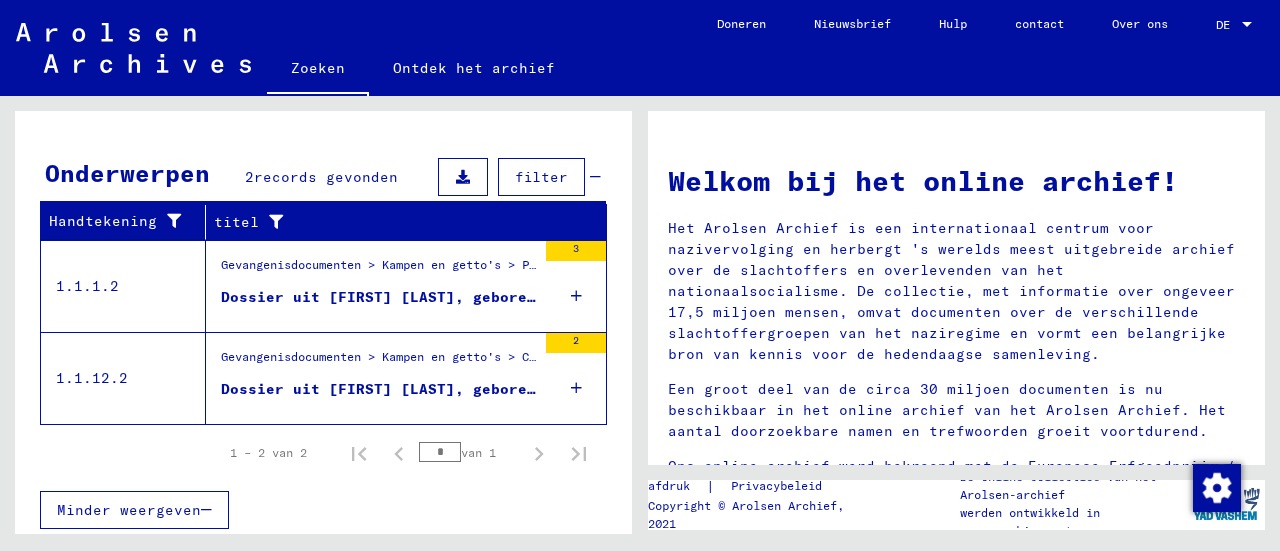 click on "Dossier uit [FIRST] [LAST], geboren op [DATE]" at bounding box center (423, 297) 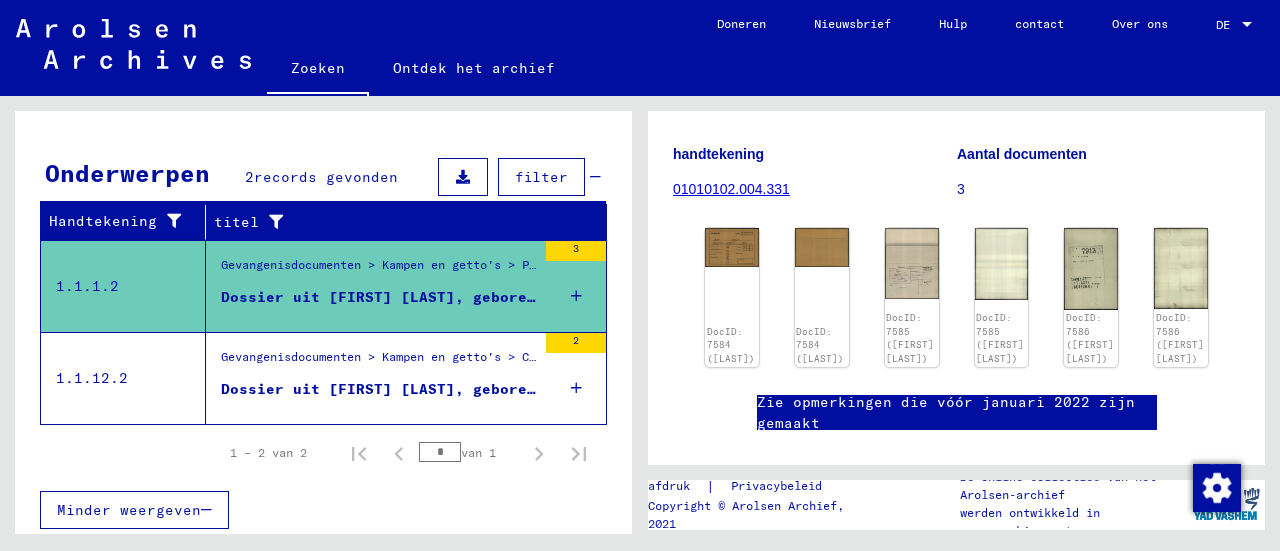 scroll, scrollTop: 245, scrollLeft: 0, axis: vertical 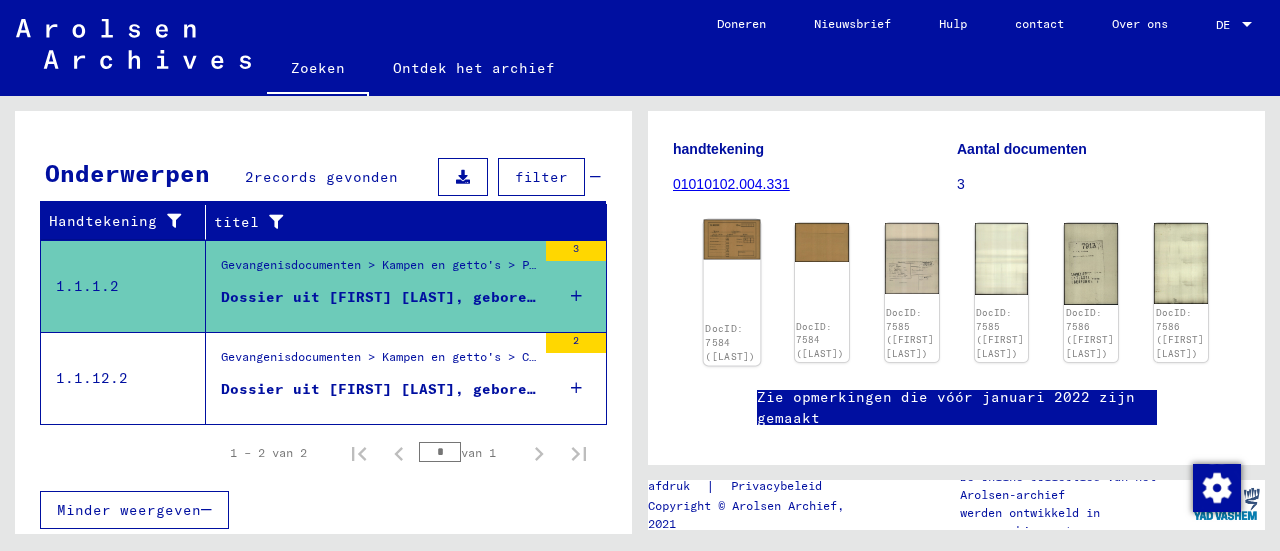 click on "DocID: 7584 ([LAST])" 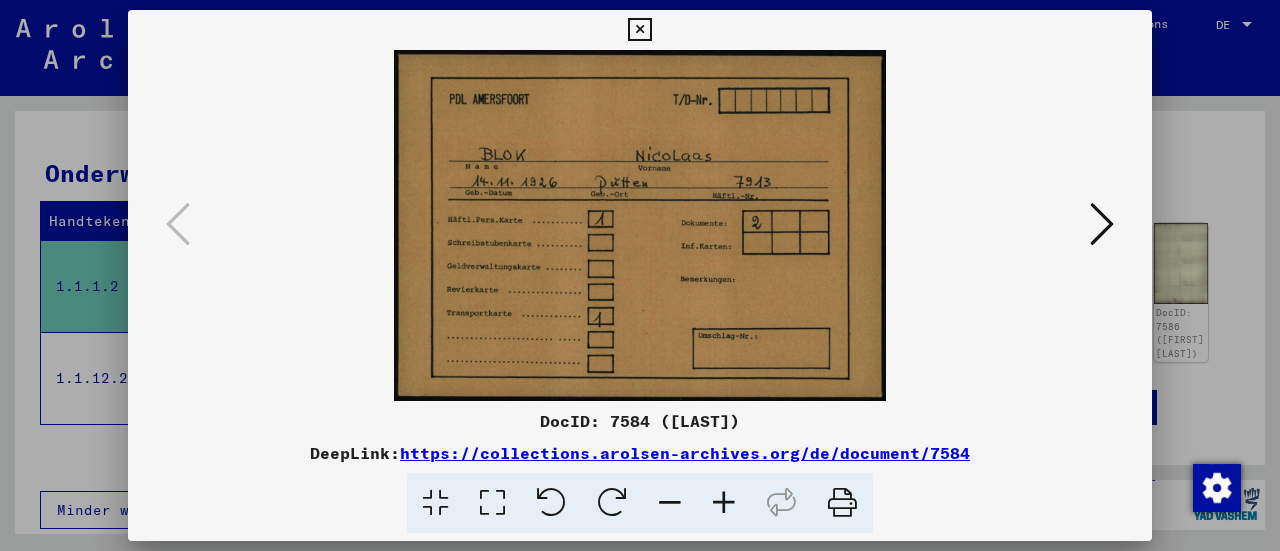 click at bounding box center (640, 225) 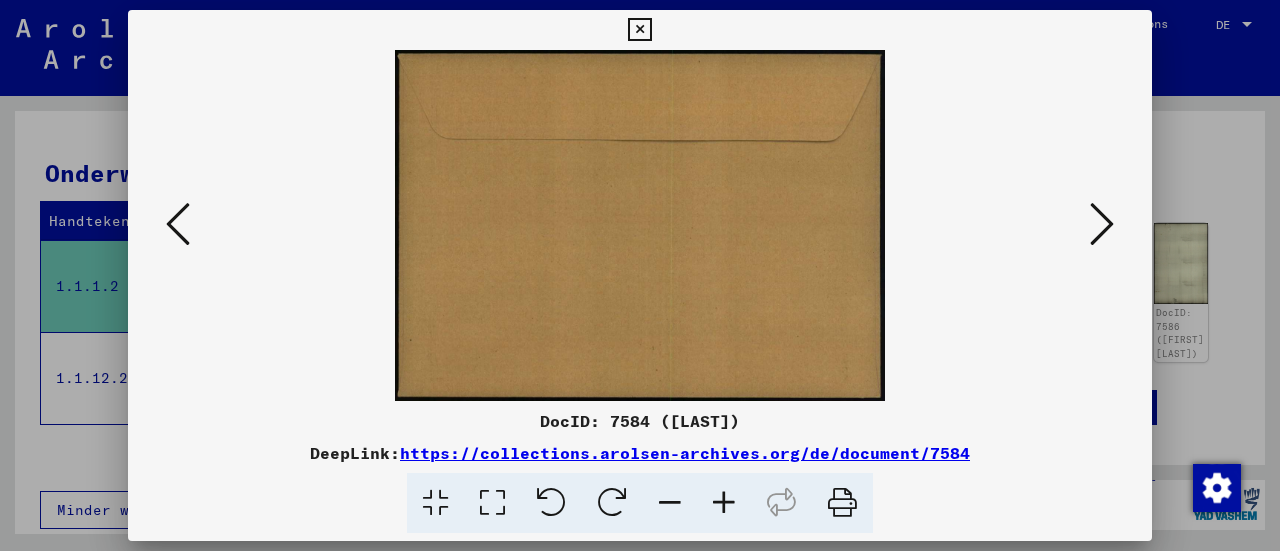 click at bounding box center [1102, 224] 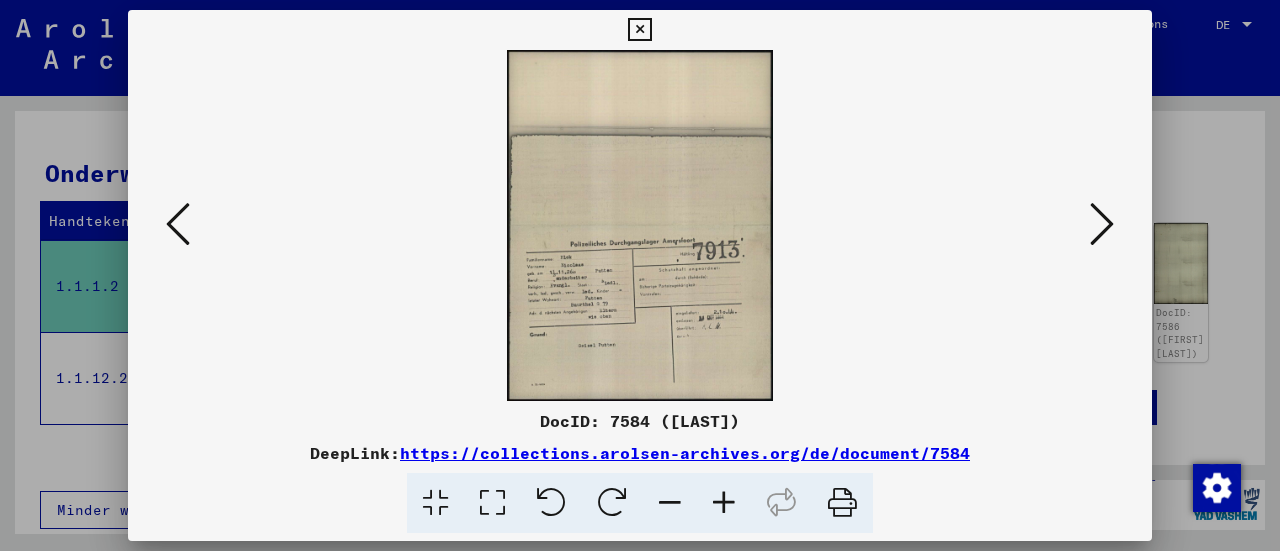 click at bounding box center [1102, 224] 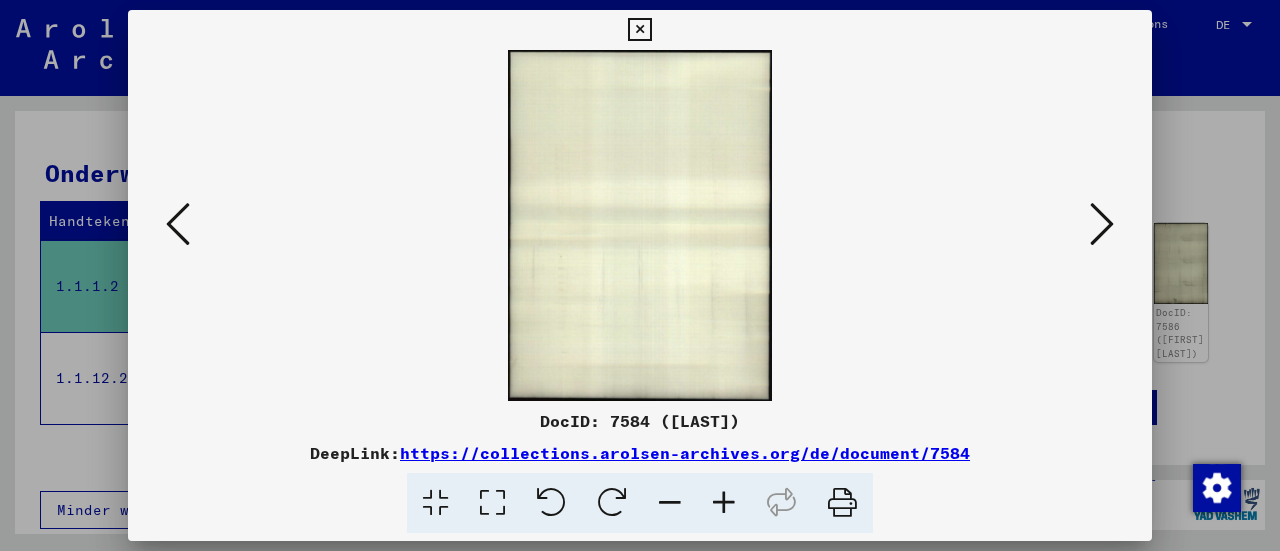 click at bounding box center (1102, 224) 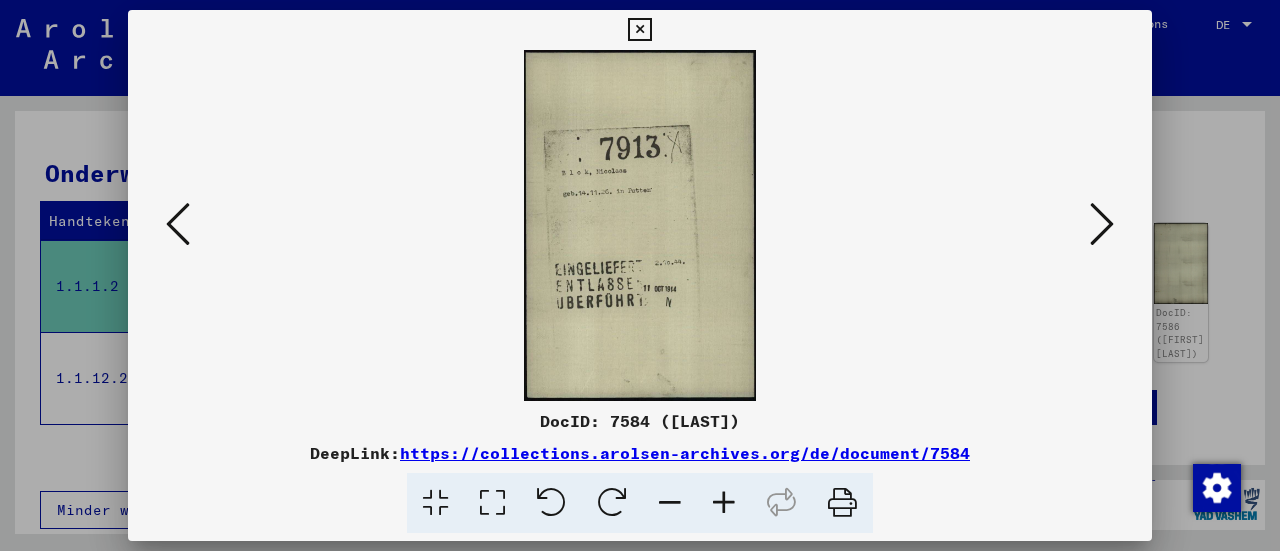 click at bounding box center [1102, 224] 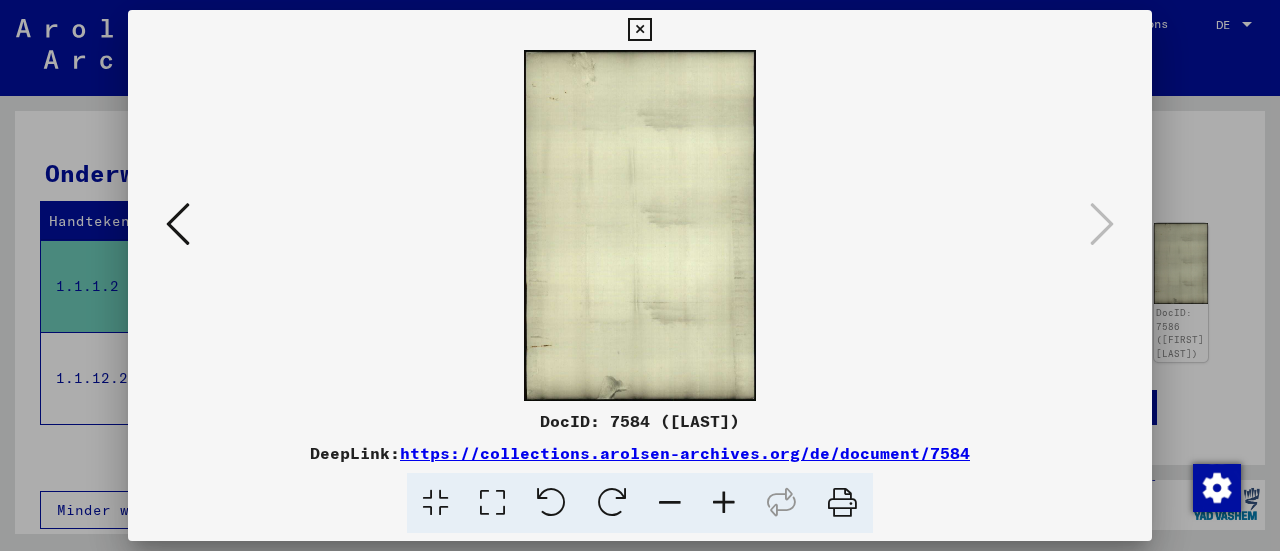 click at bounding box center (640, 275) 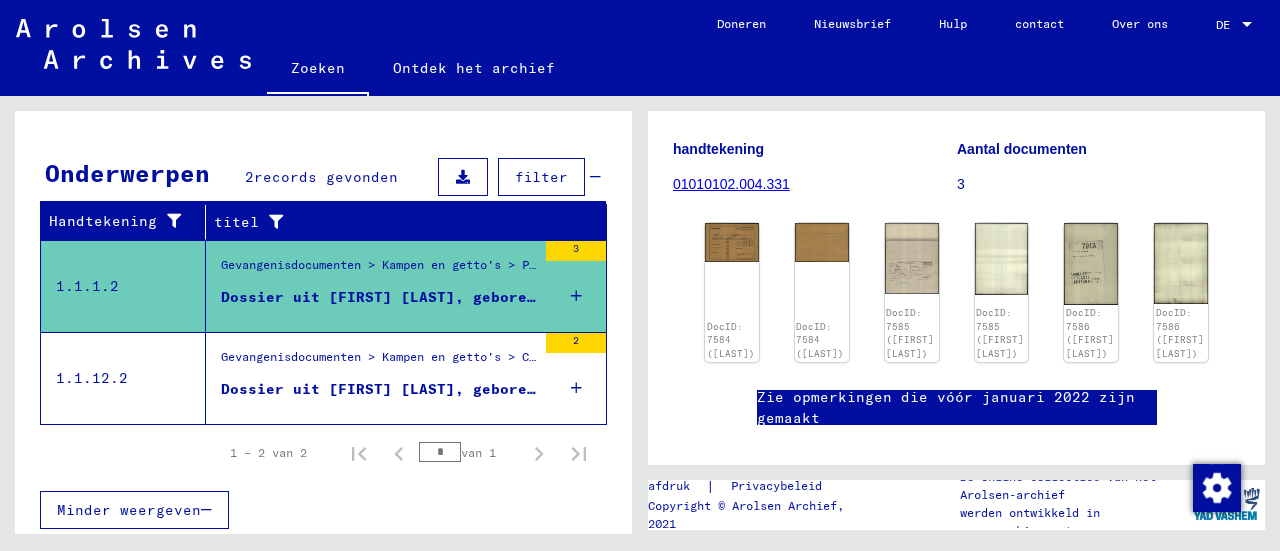 click on "Dossier uit [FIRST] [LAST], geboren op [DATE]" at bounding box center [423, 389] 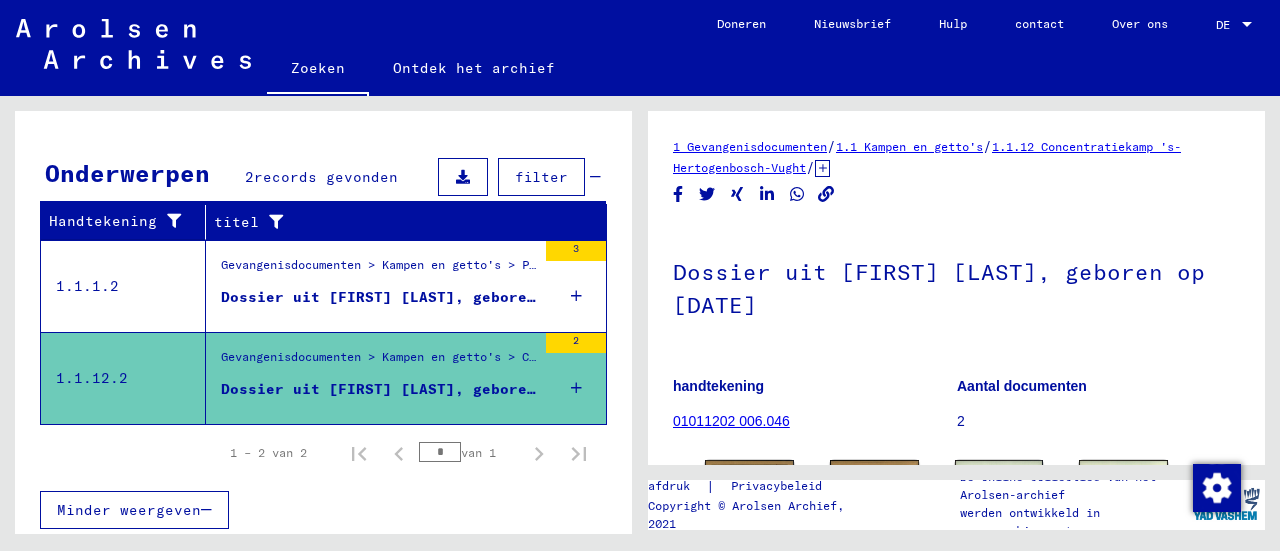 scroll, scrollTop: 0, scrollLeft: 0, axis: both 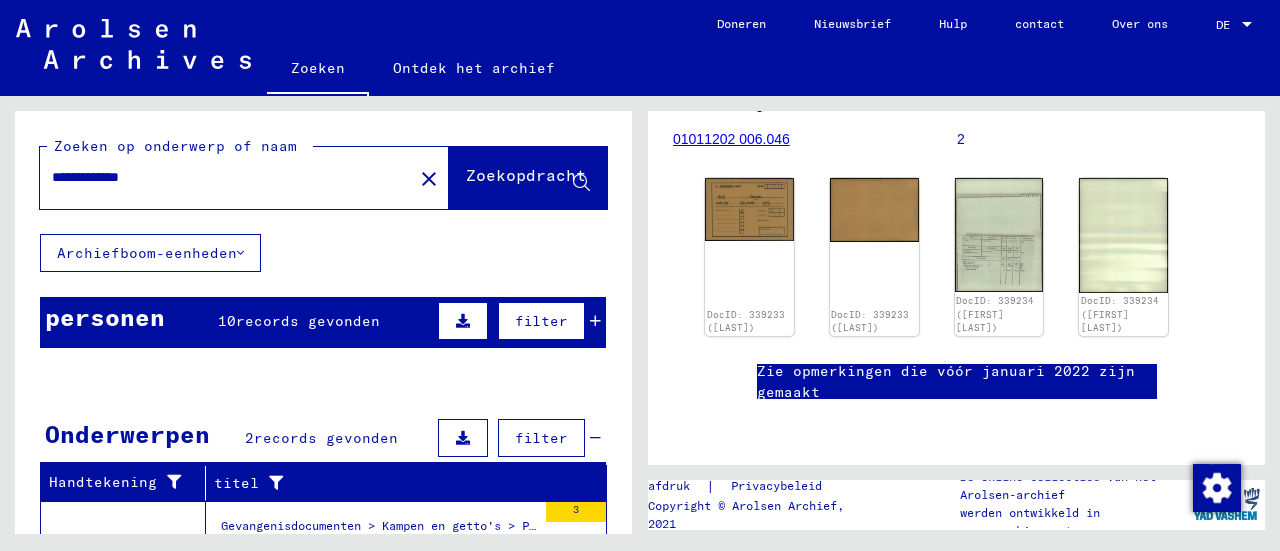 click on "Ontdek het archief" 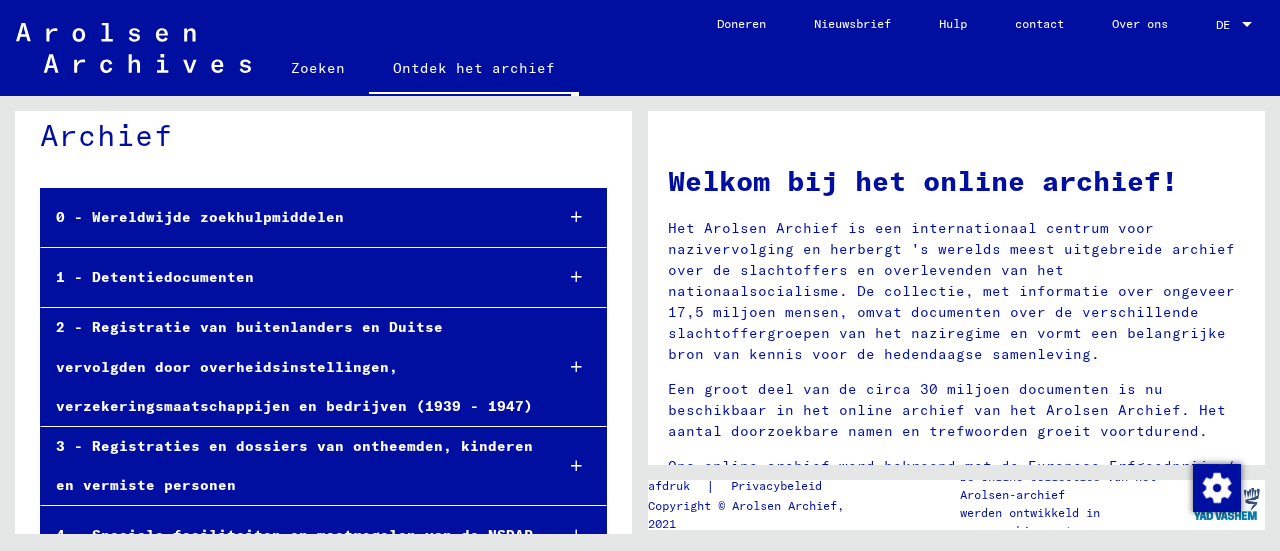 scroll, scrollTop: 82, scrollLeft: 0, axis: vertical 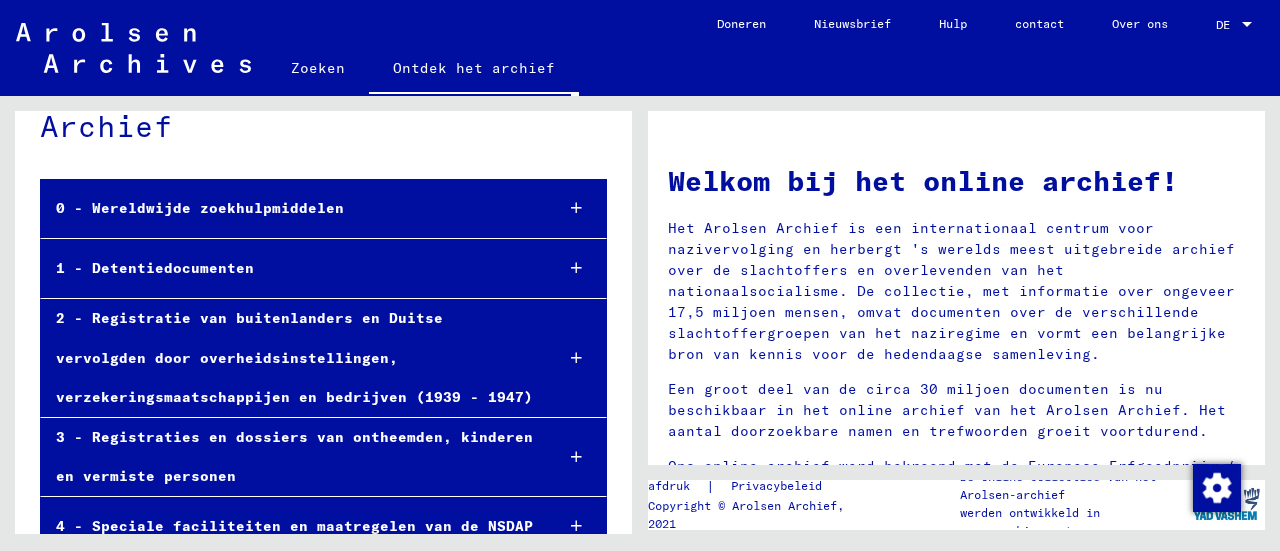 click on "0 - Wereldwijde zoekhulpmiddelen" at bounding box center (289, 208) 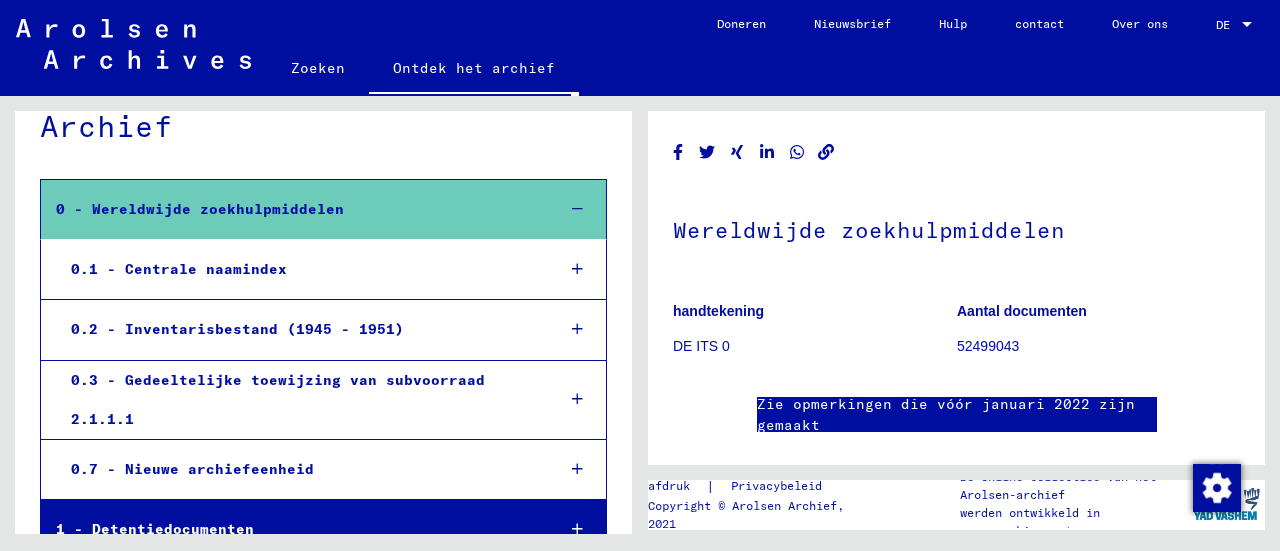 click on "0.1 - Centrale naamindex" at bounding box center (297, 269) 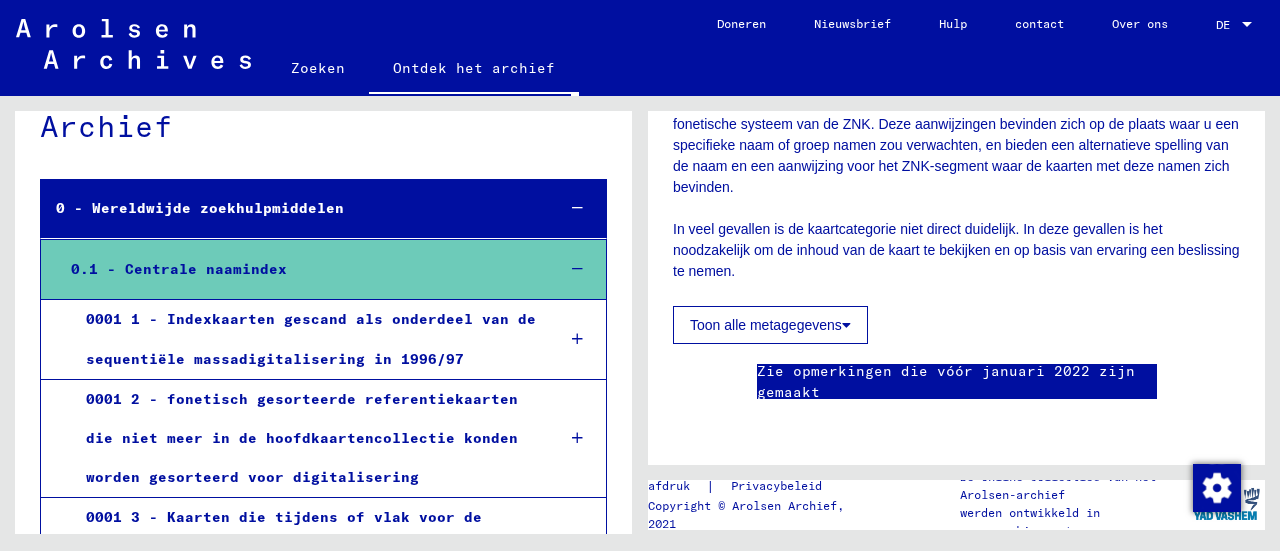 scroll, scrollTop: 1757, scrollLeft: 0, axis: vertical 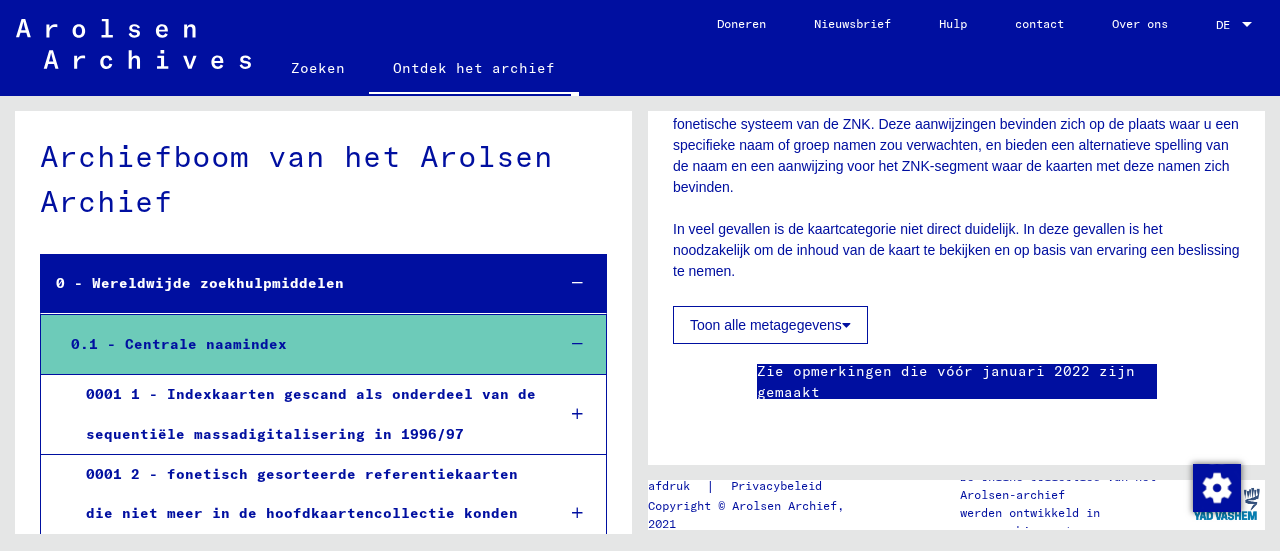 click on "0.1 - Centrale naamindex" at bounding box center (179, 344) 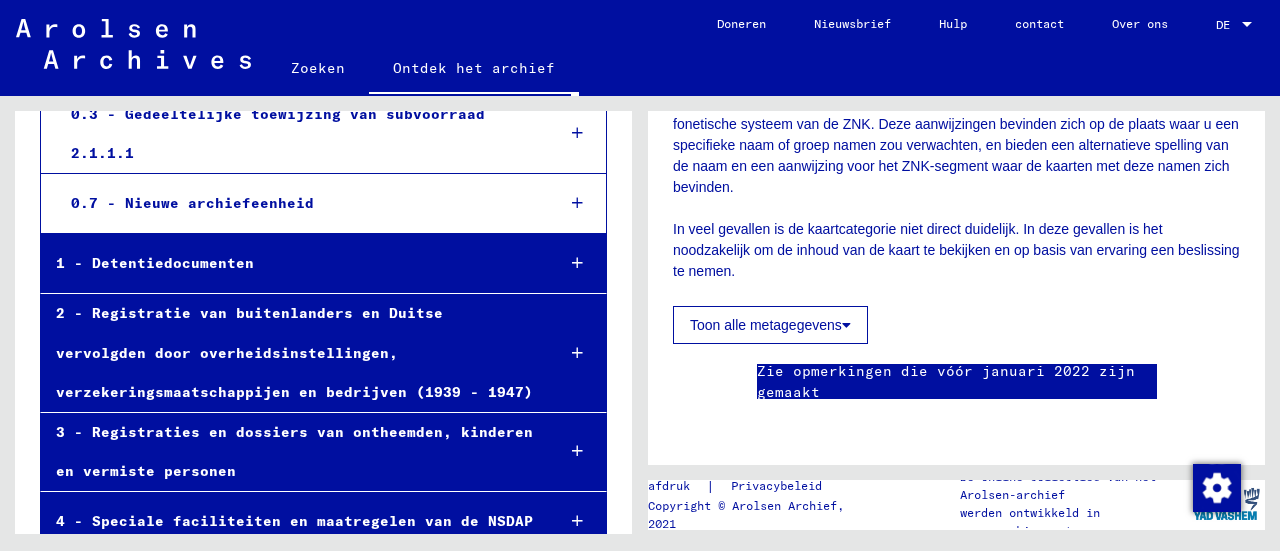 scroll, scrollTop: 349, scrollLeft: 0, axis: vertical 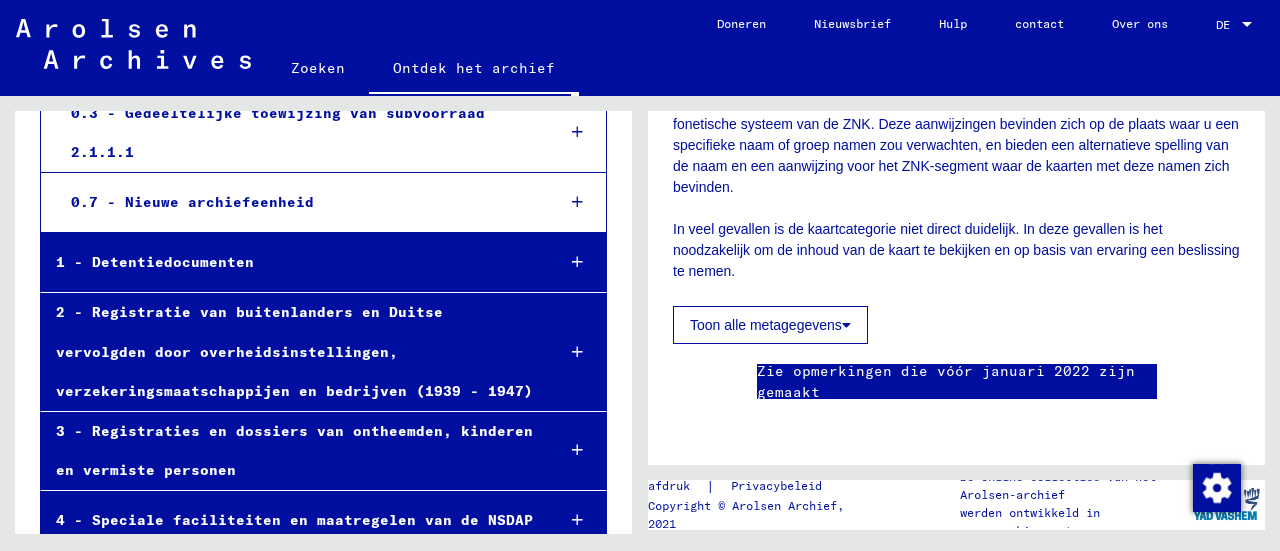 click on "1 - Detentiedocumenten" at bounding box center (290, 262) 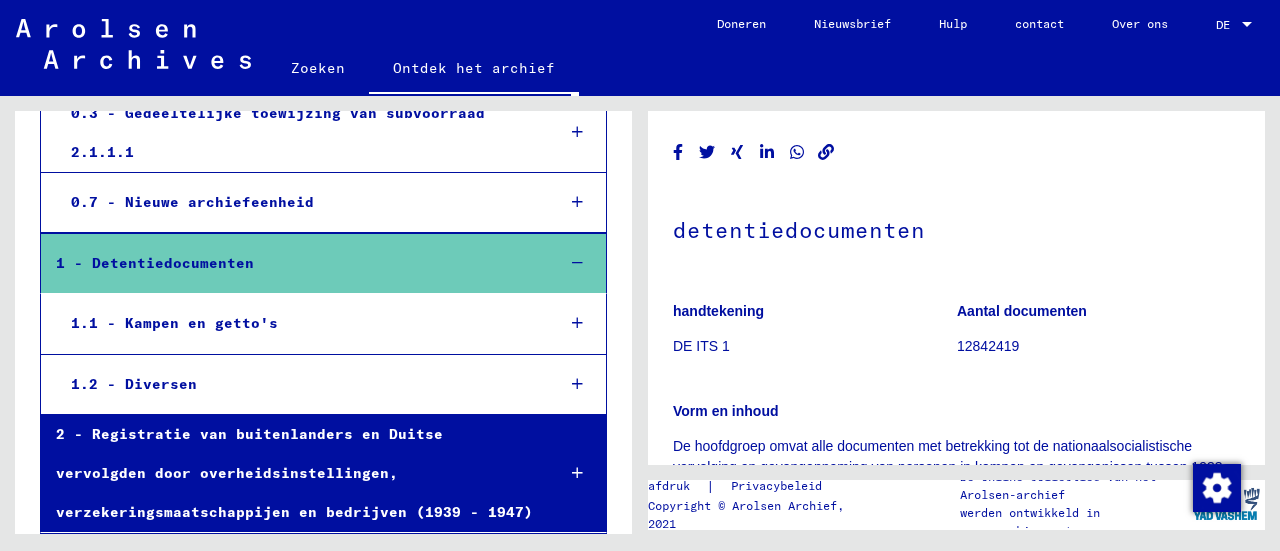 click on "1.1 - Kampen en getto's" at bounding box center (174, 323) 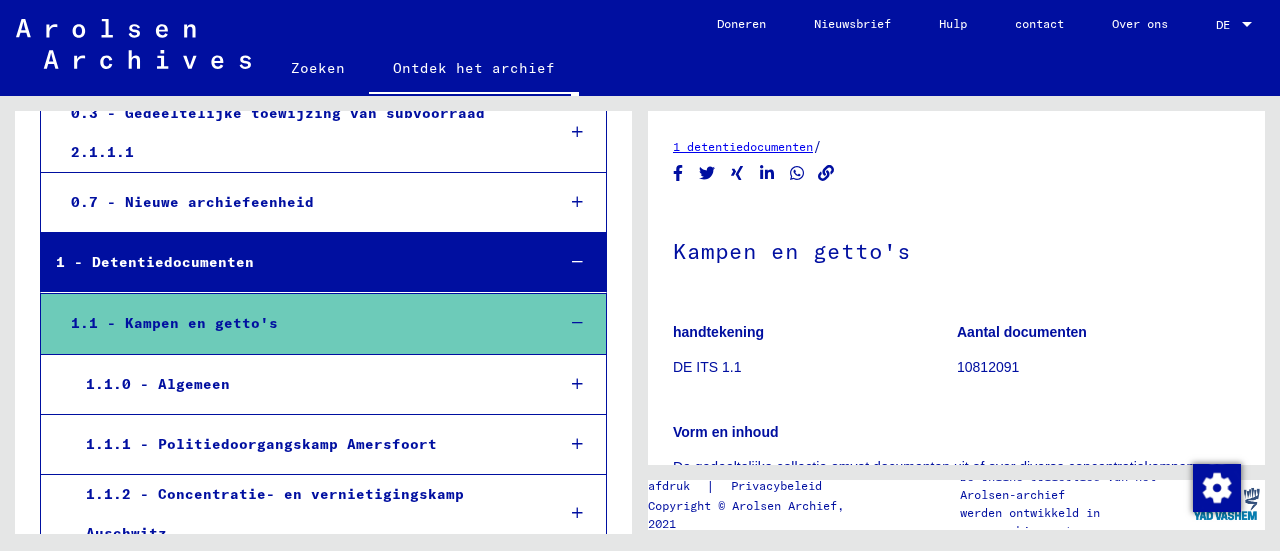 scroll, scrollTop: 394, scrollLeft: 0, axis: vertical 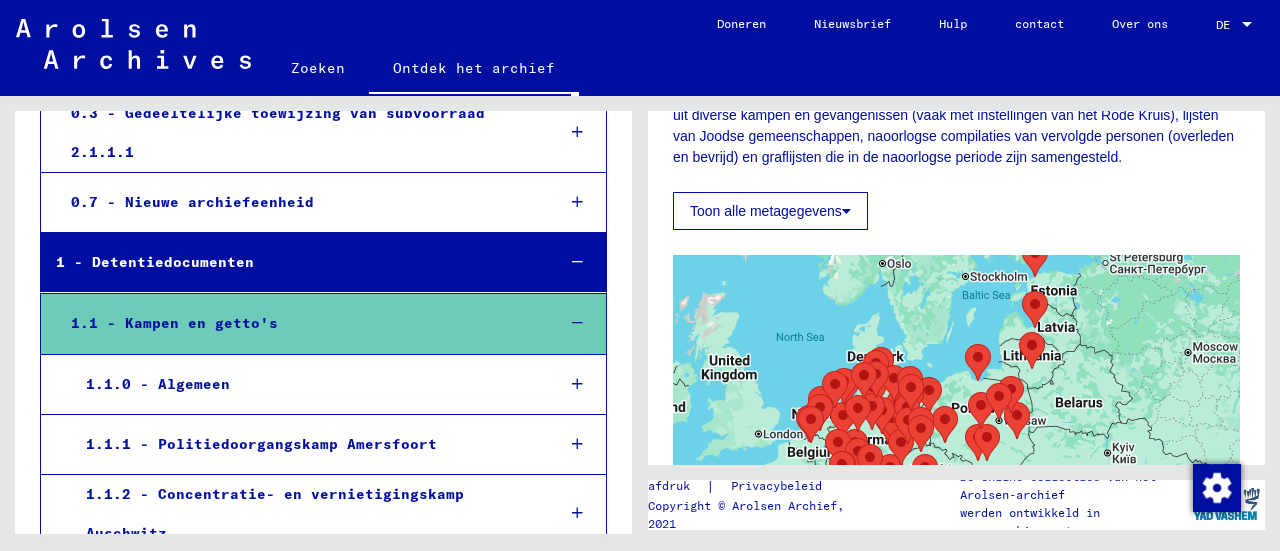 click 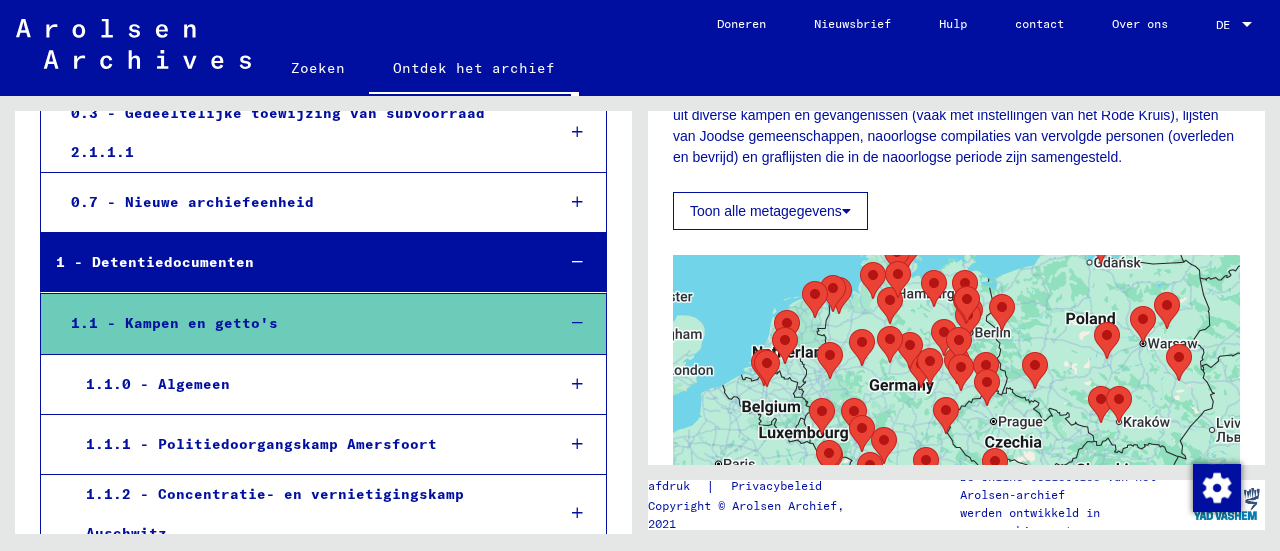 drag, startPoint x: 963, startPoint y: 403, endPoint x: 998, endPoint y: 229, distance: 177.48521 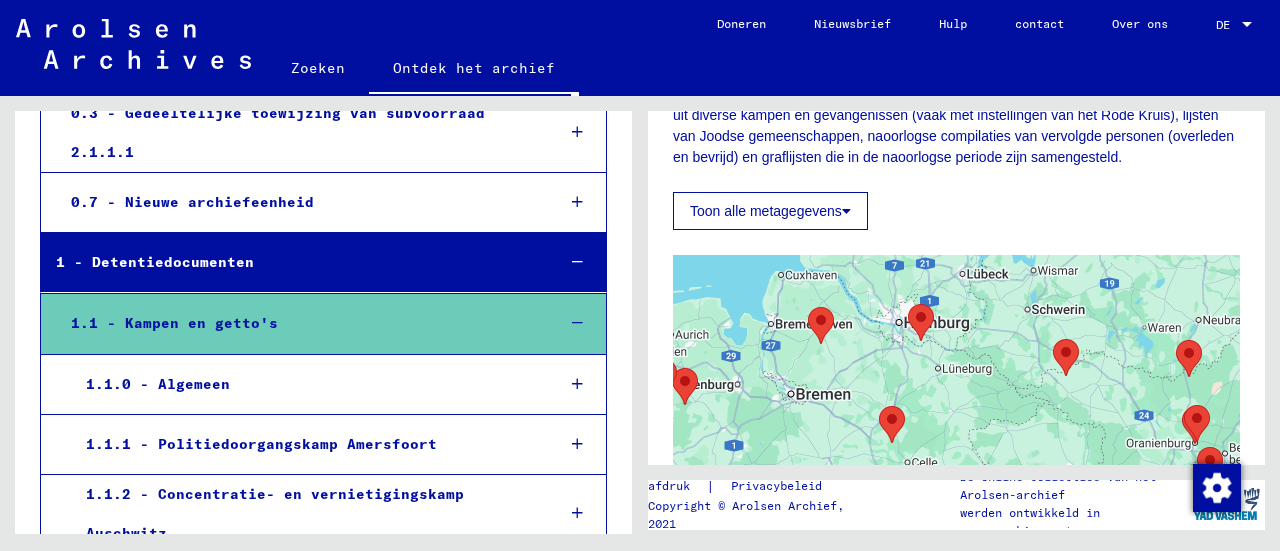 click at bounding box center (908, 304) 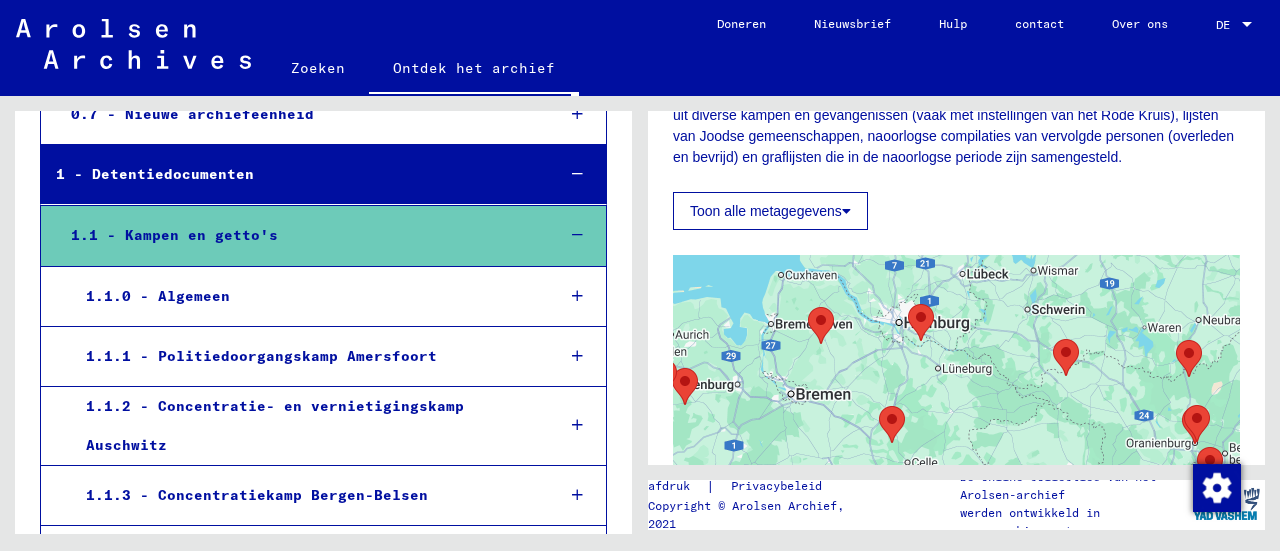 scroll, scrollTop: 451, scrollLeft: 0, axis: vertical 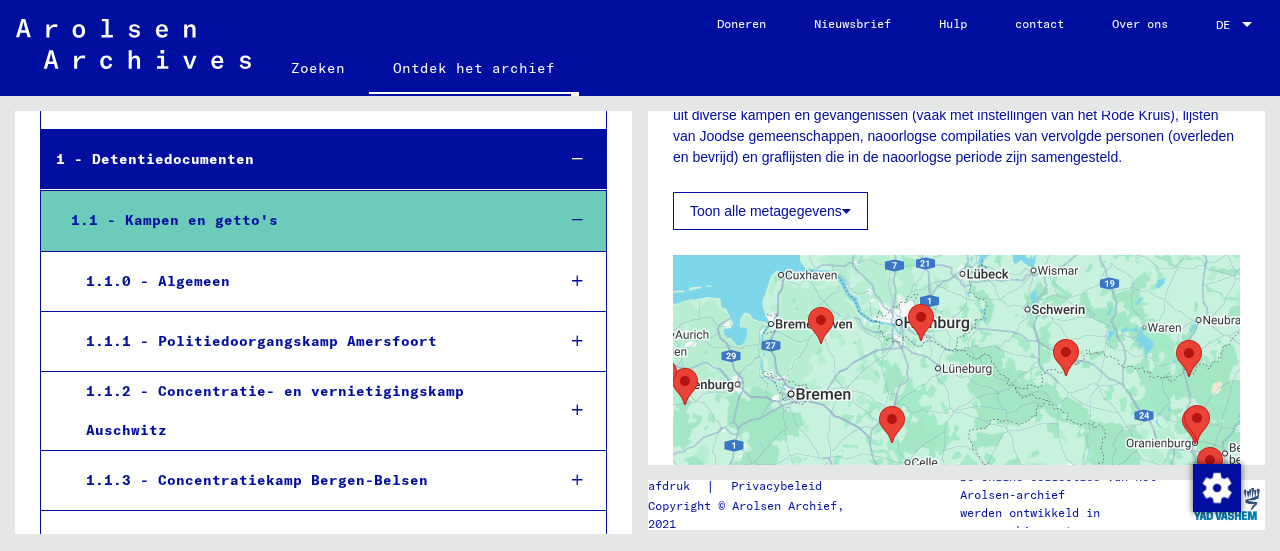 click at bounding box center [577, 341] 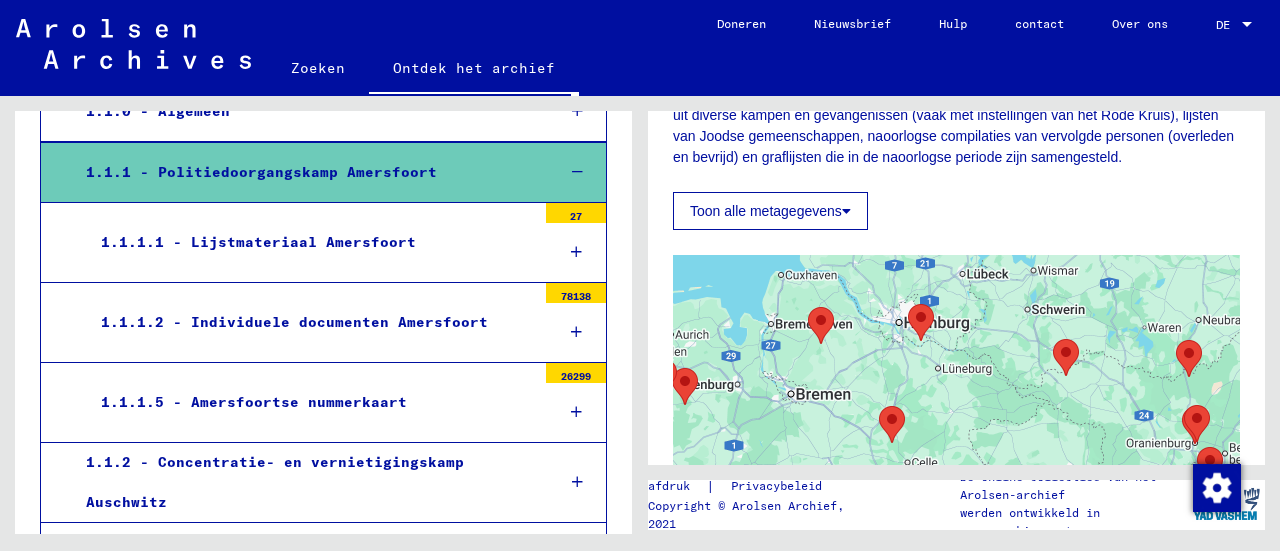 scroll, scrollTop: 625, scrollLeft: 0, axis: vertical 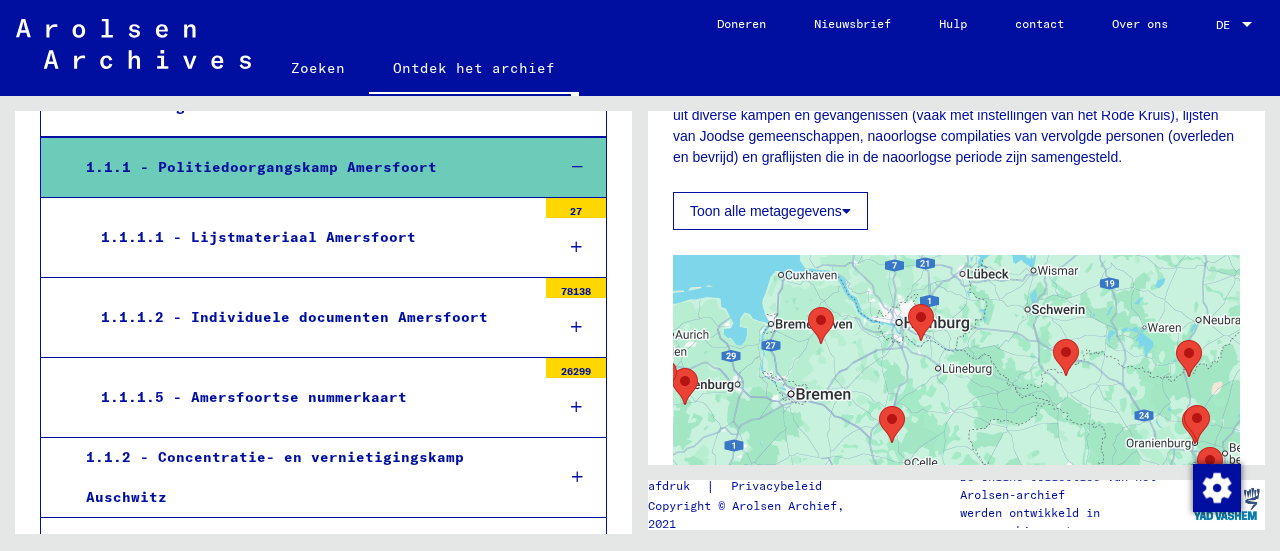 click on "1.1.1.2 - Individuele documenten Amersfoort" at bounding box center [311, 317] 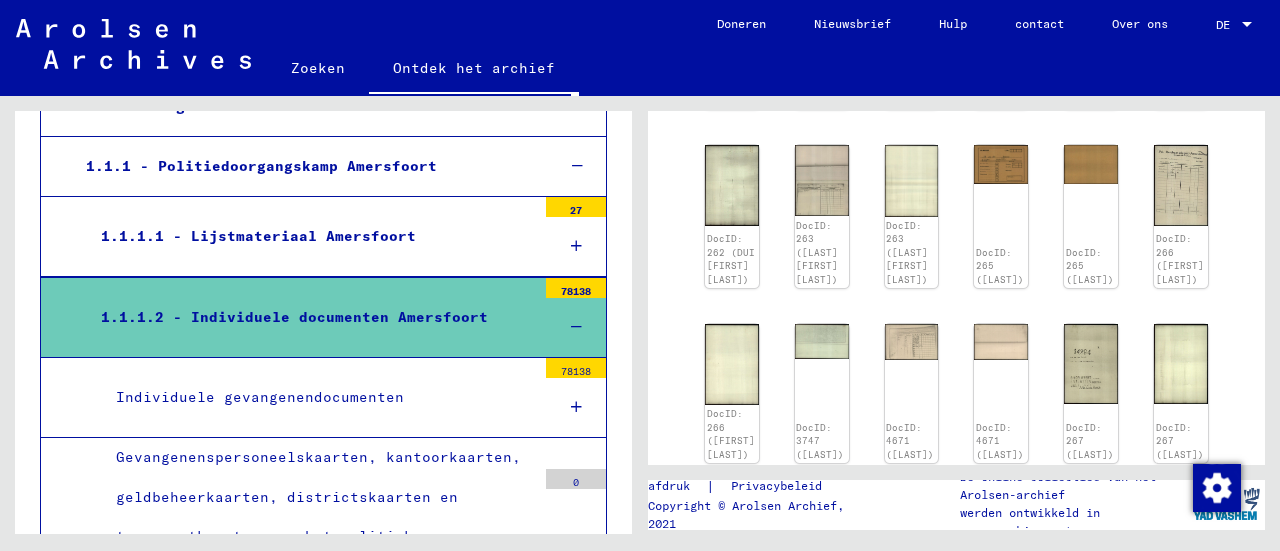 scroll, scrollTop: 1136, scrollLeft: 0, axis: vertical 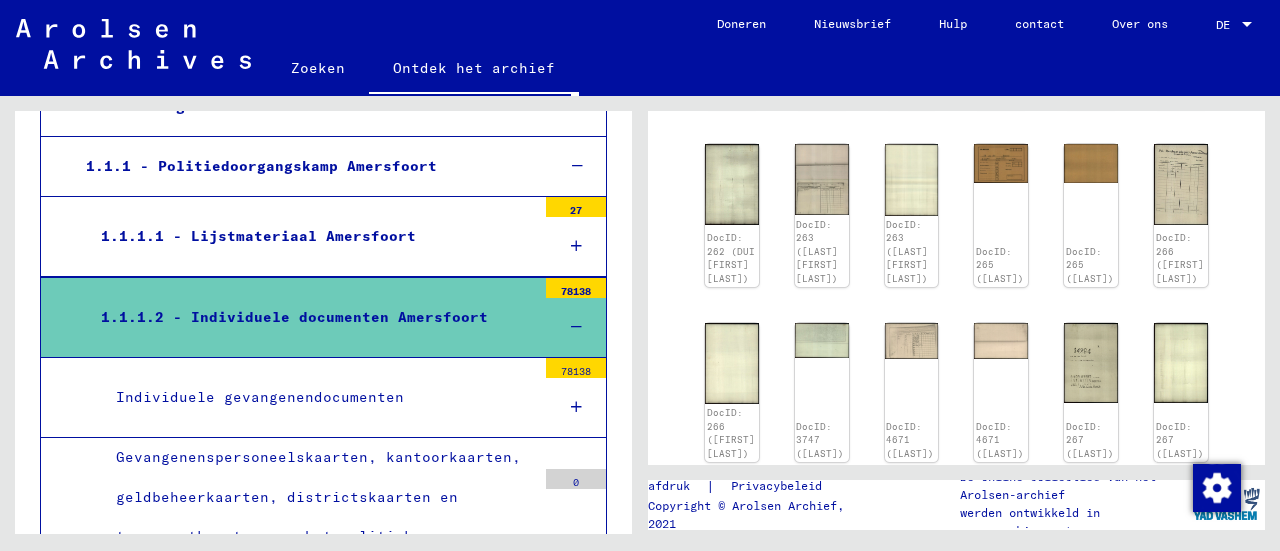 click on "Individuele gevangenendocumenten" at bounding box center [318, 397] 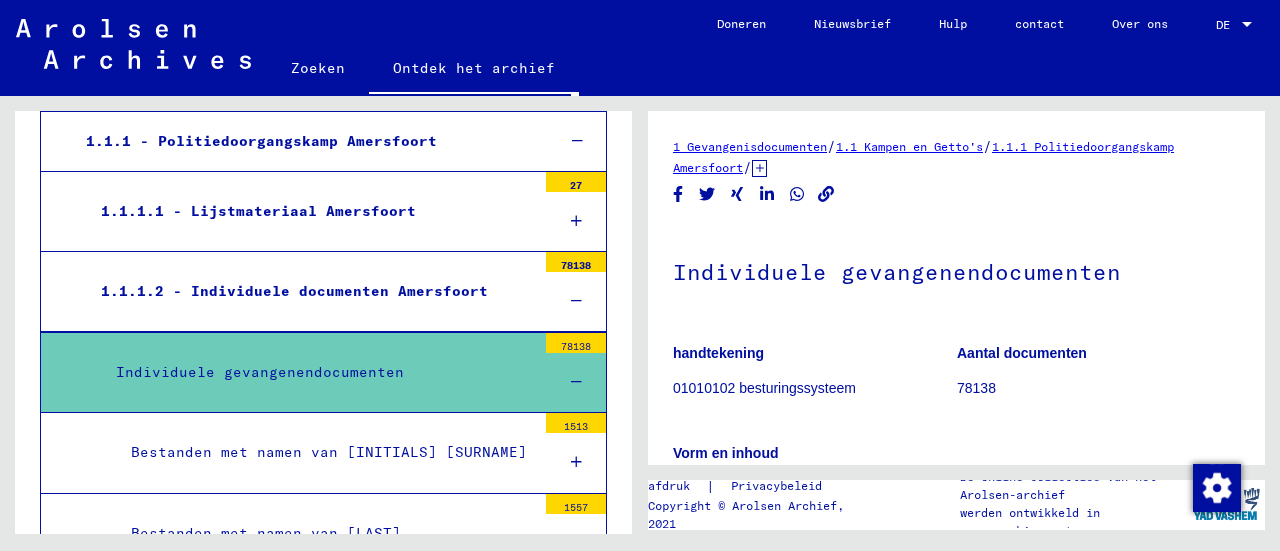 scroll, scrollTop: 642, scrollLeft: 0, axis: vertical 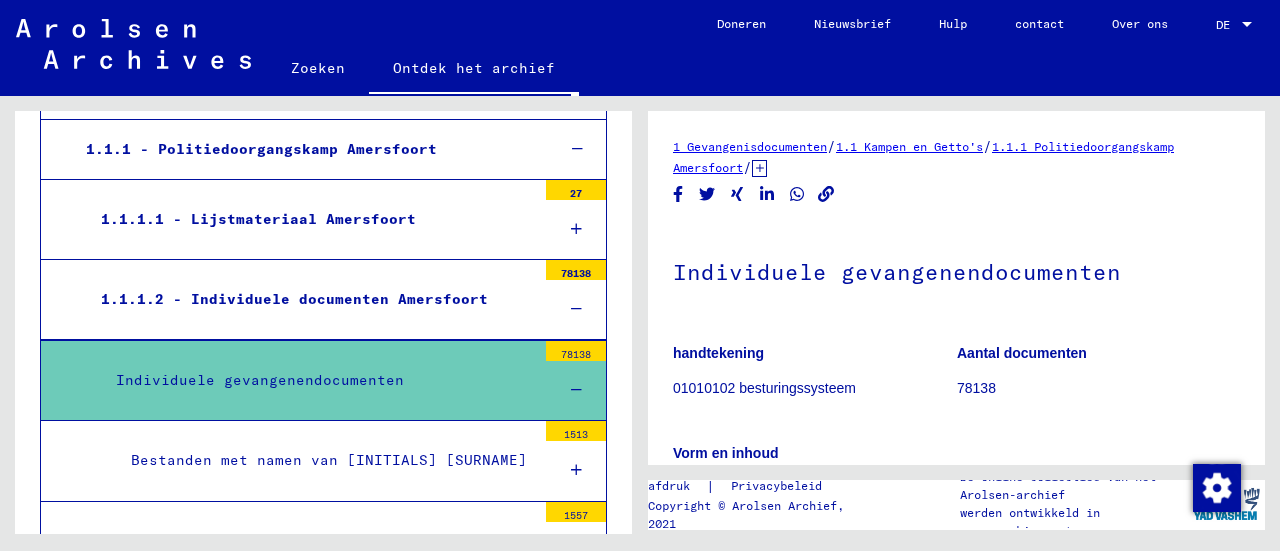 click on "Individuele gevangenendocumenten" at bounding box center [260, 380] 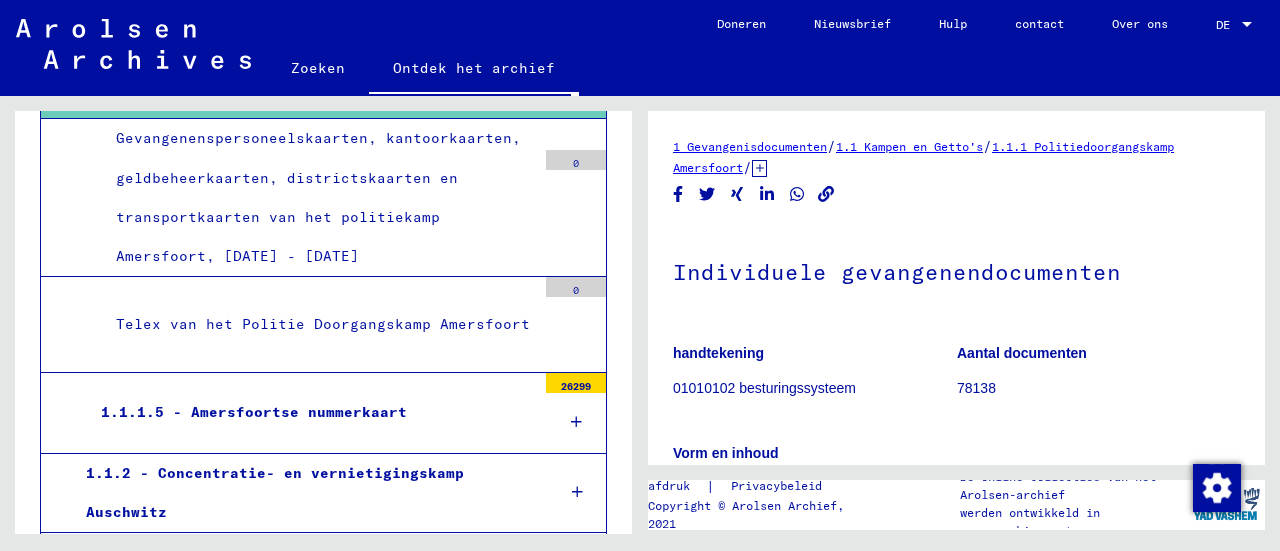 scroll, scrollTop: 655, scrollLeft: 0, axis: vertical 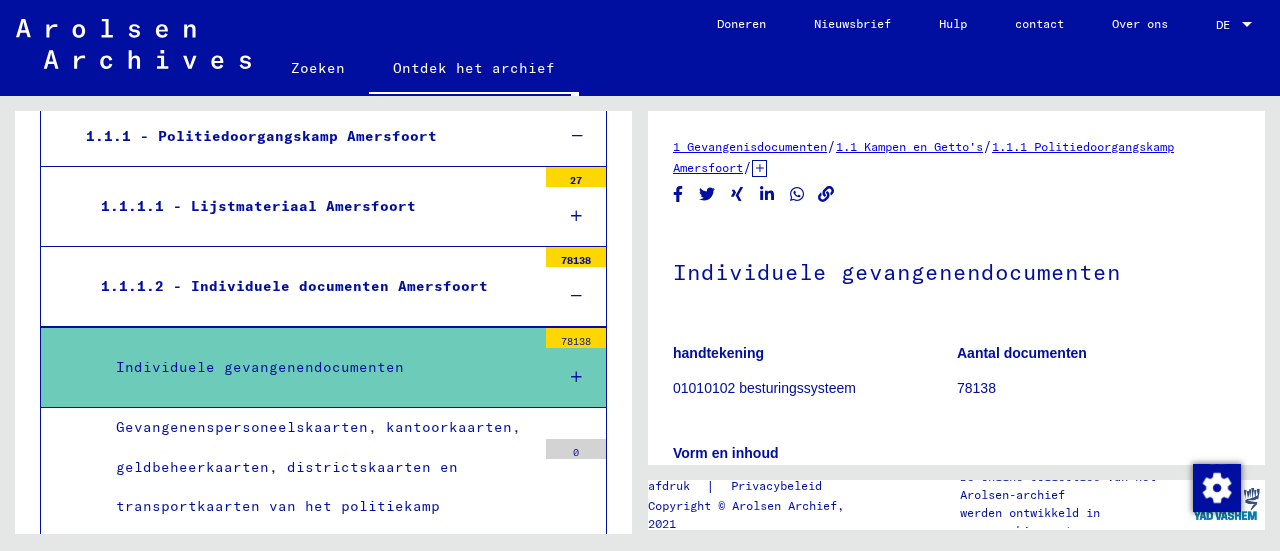 click on "1.1.1.2 - Individuele documenten Amersfoort 78138" at bounding box center [323, 287] 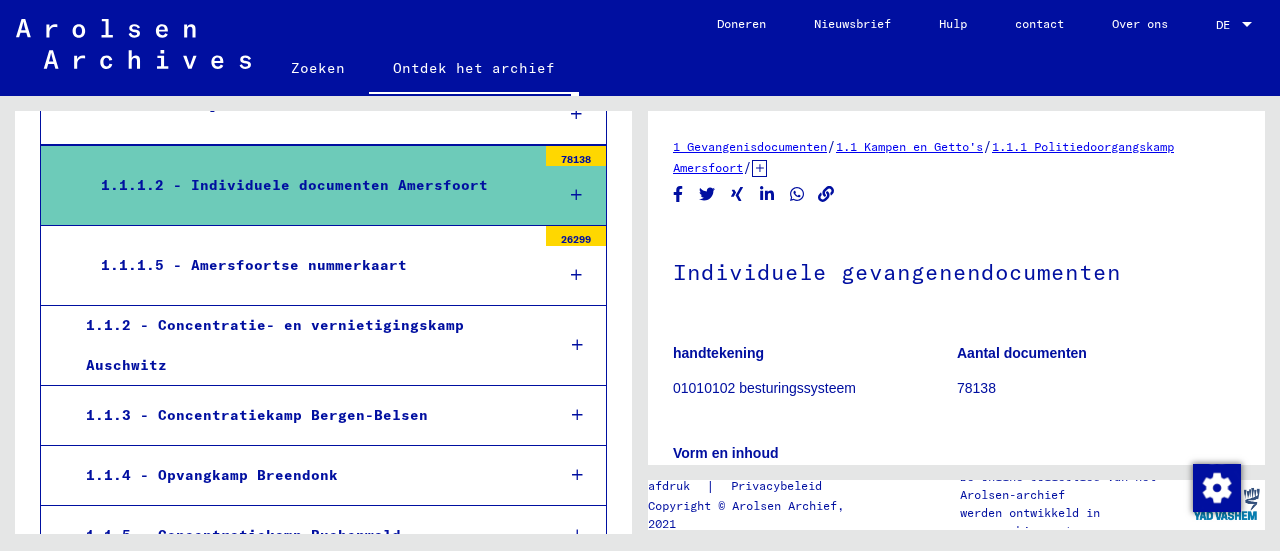 scroll, scrollTop: 785, scrollLeft: 0, axis: vertical 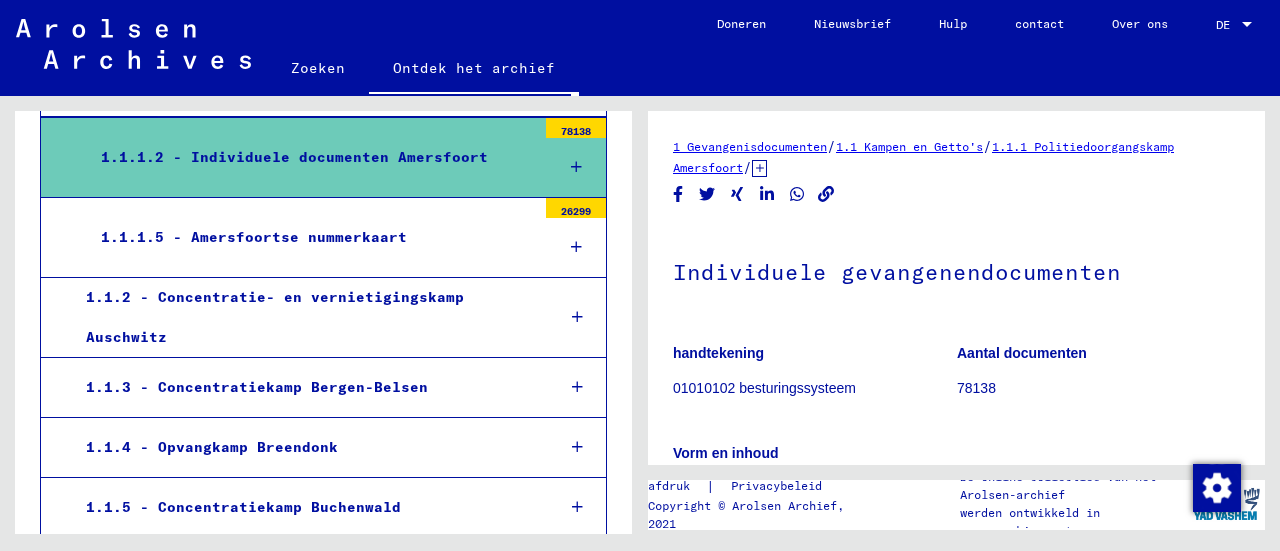 click on "1.1.1.5 - Amersfoortse nummerkaart" at bounding box center [254, 237] 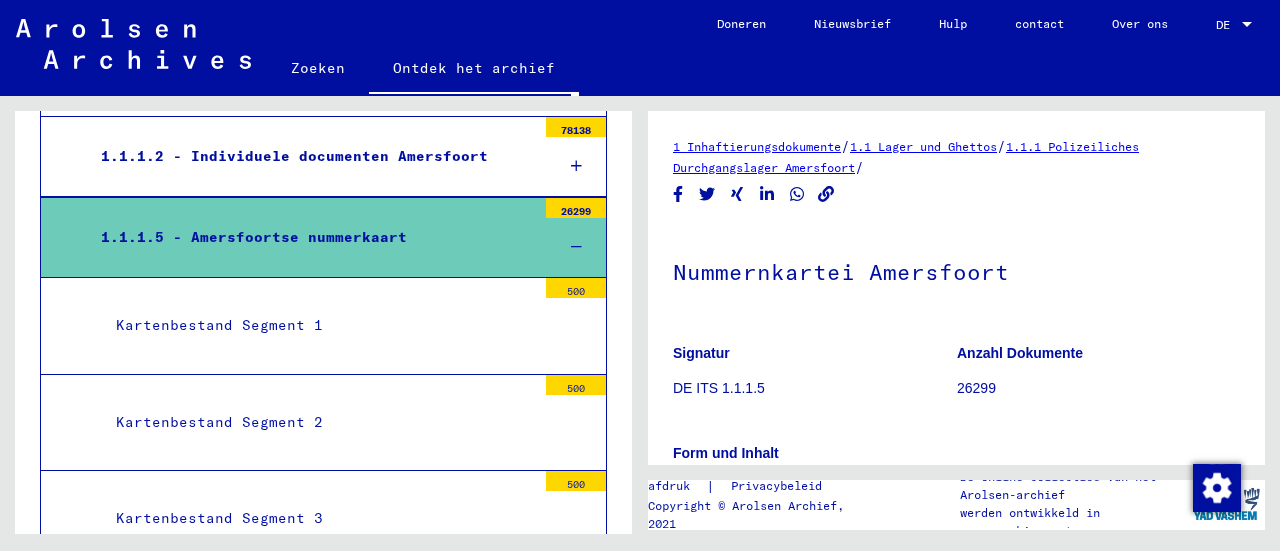 click on "1.1.1.5 - Amersfoortse nummerkaart" at bounding box center [254, 237] 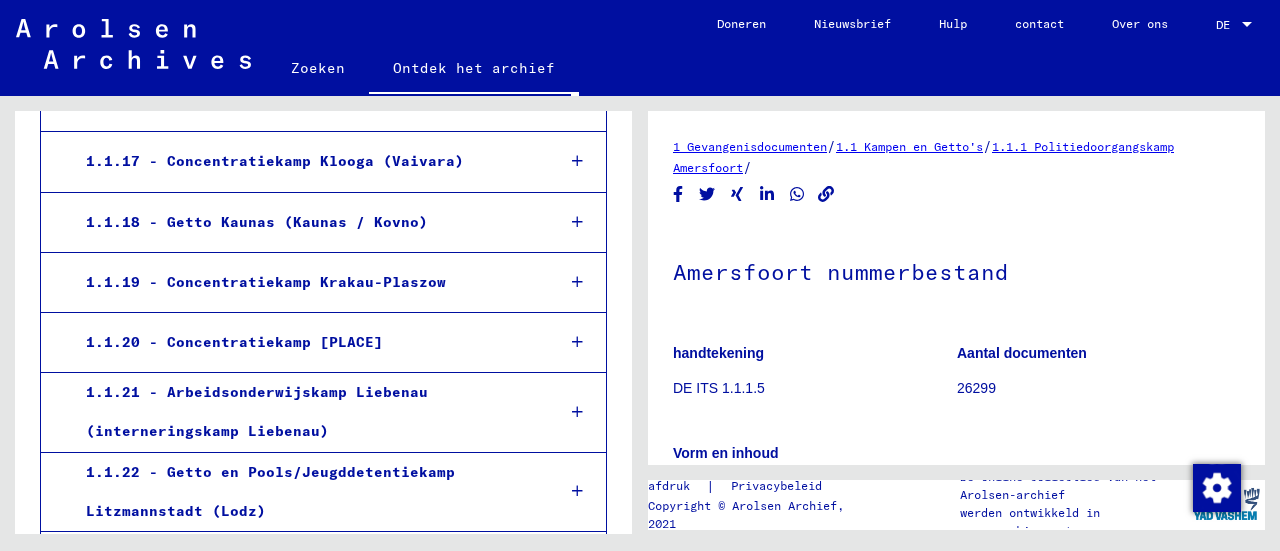 scroll, scrollTop: 1852, scrollLeft: 0, axis: vertical 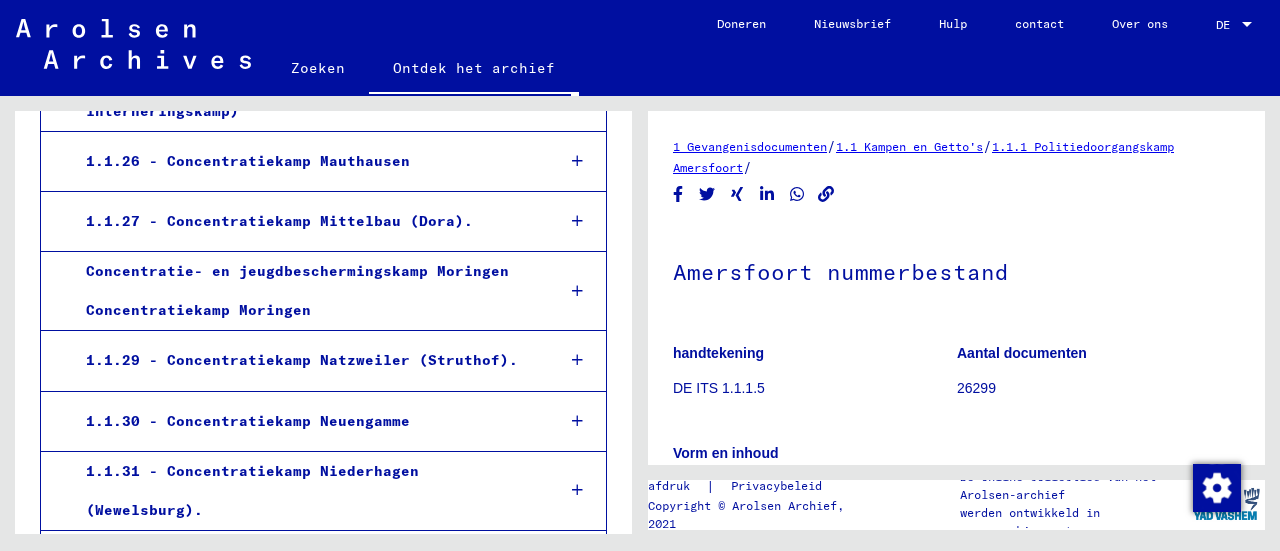 click on "1.1.30 - Concentratiekamp Neuengamme" at bounding box center (248, 421) 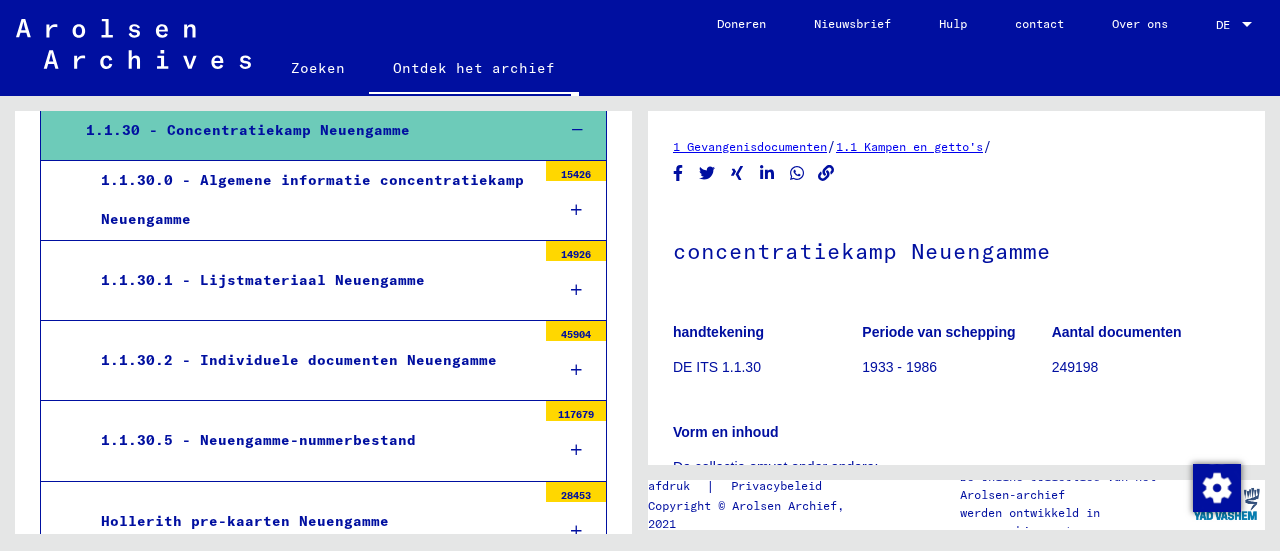 scroll, scrollTop: 2744, scrollLeft: 0, axis: vertical 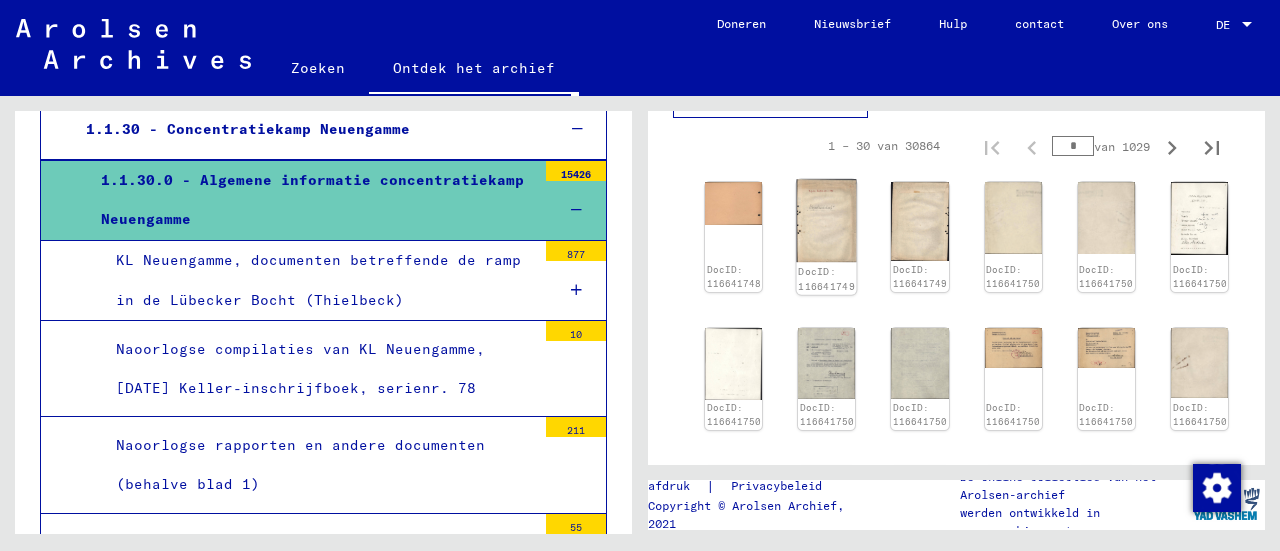 click 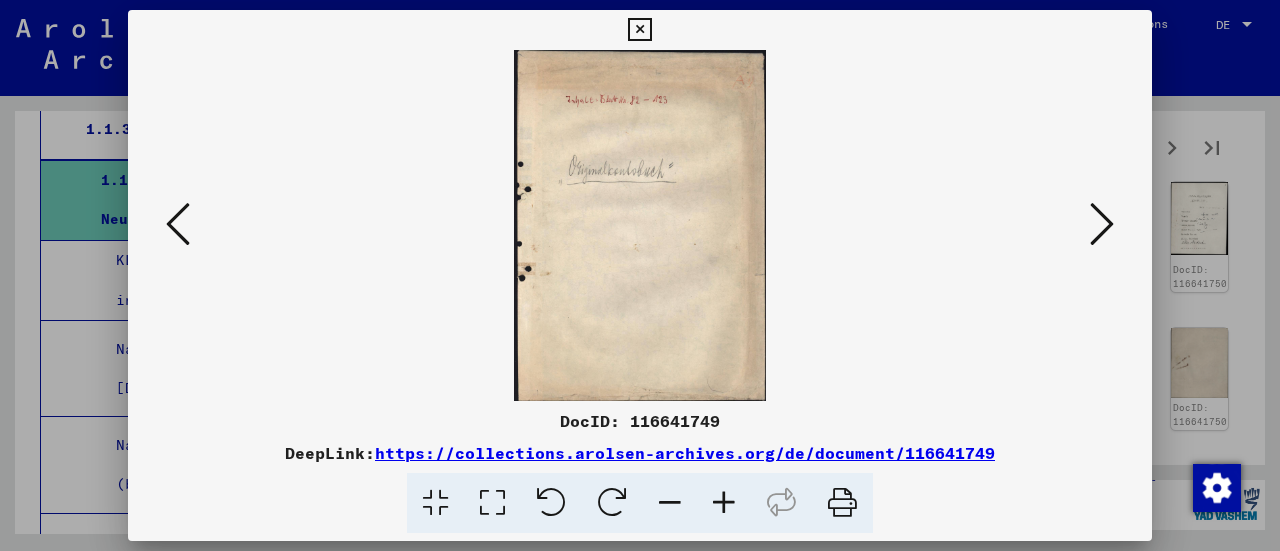click at bounding box center [1102, 224] 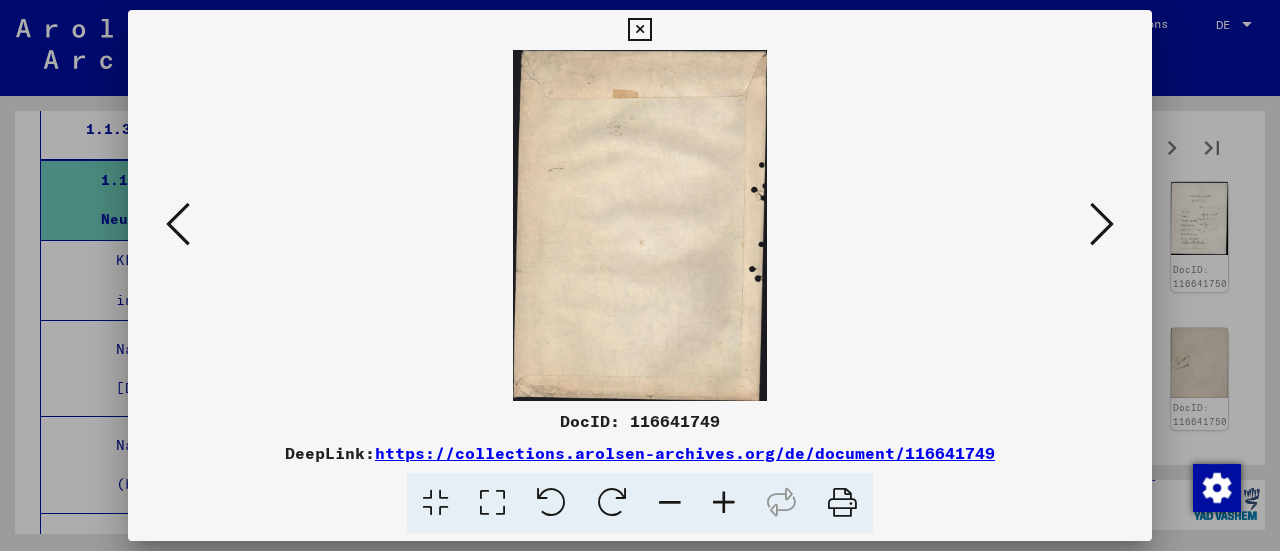 click at bounding box center (1102, 224) 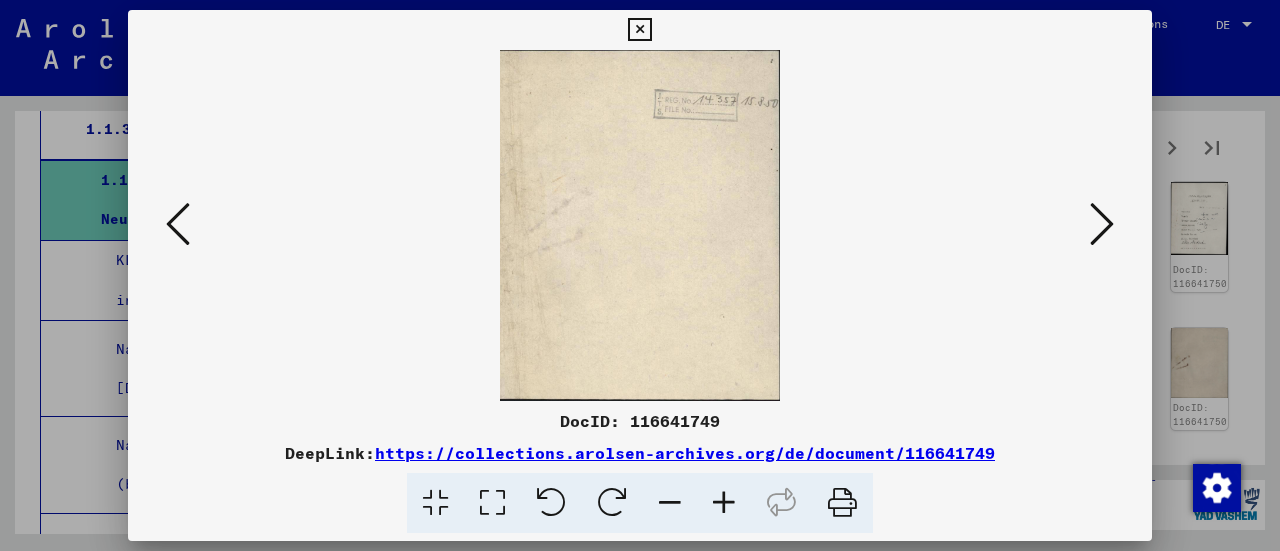 click at bounding box center [1102, 224] 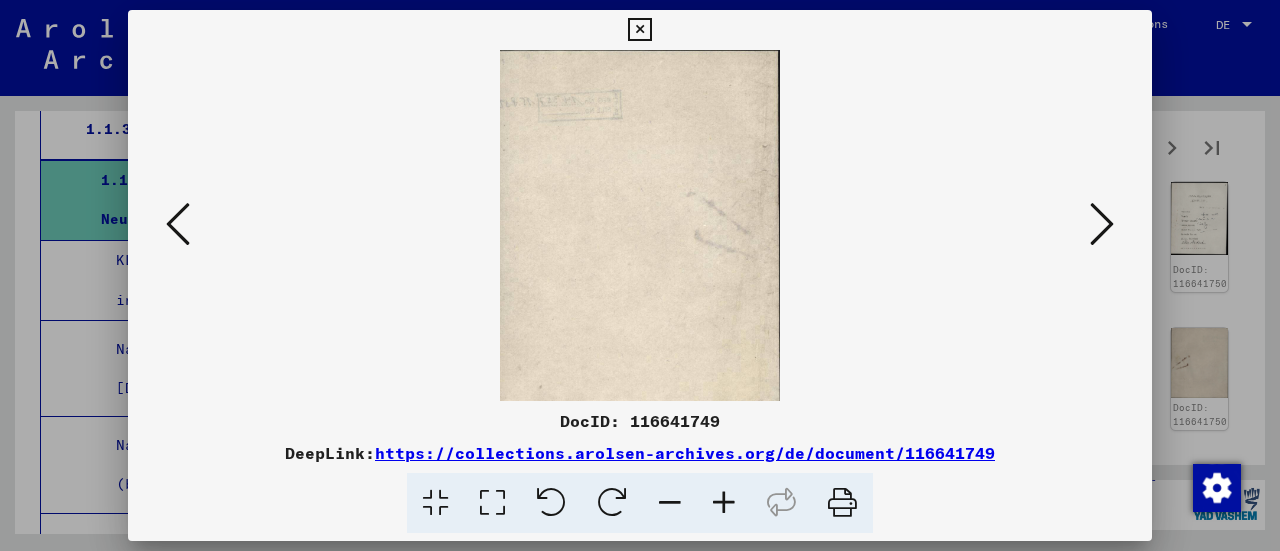click at bounding box center [1102, 224] 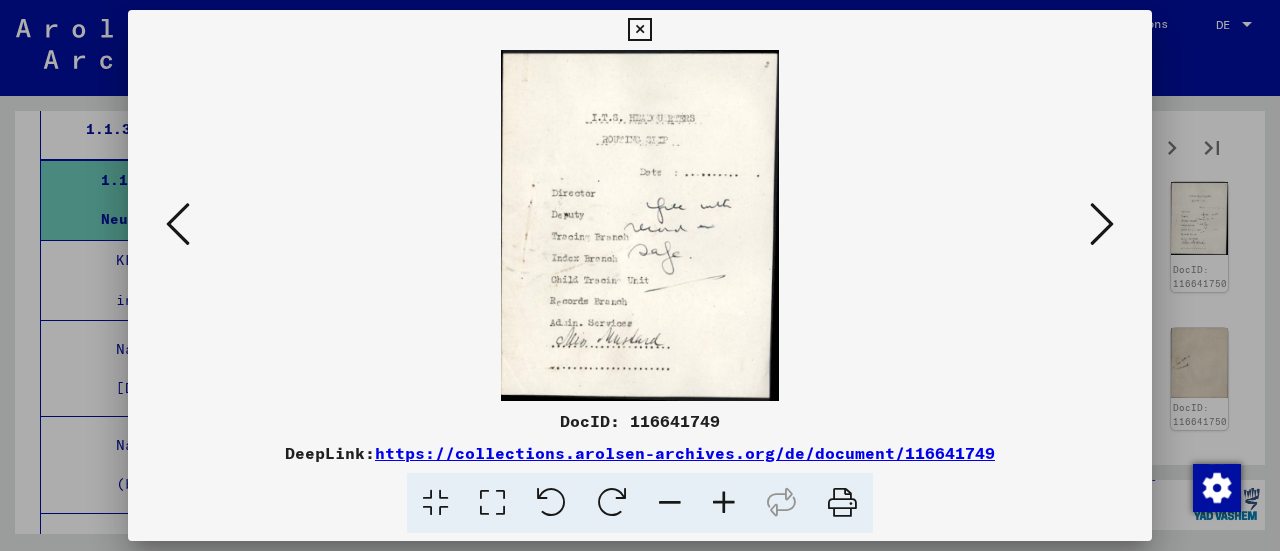click at bounding box center (1102, 224) 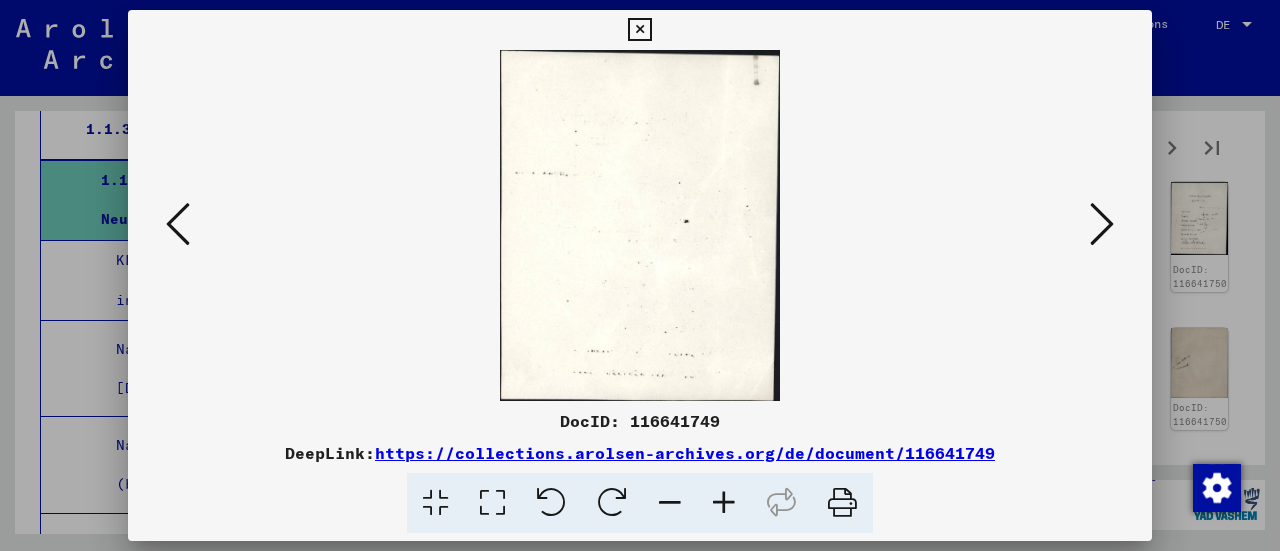 click at bounding box center (178, 224) 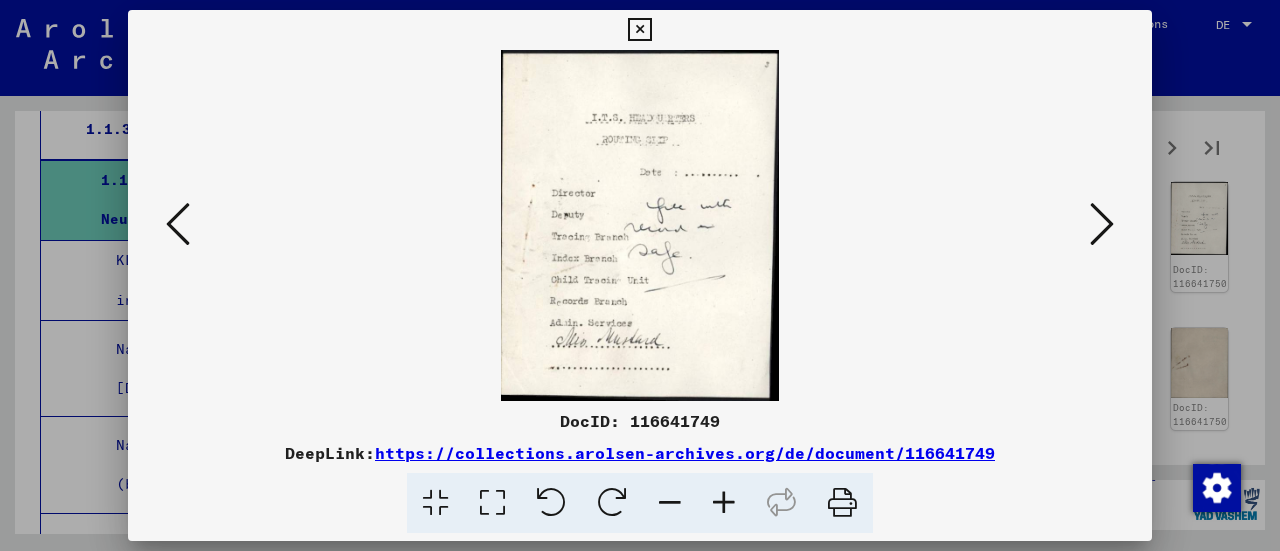 click at bounding box center [1102, 225] 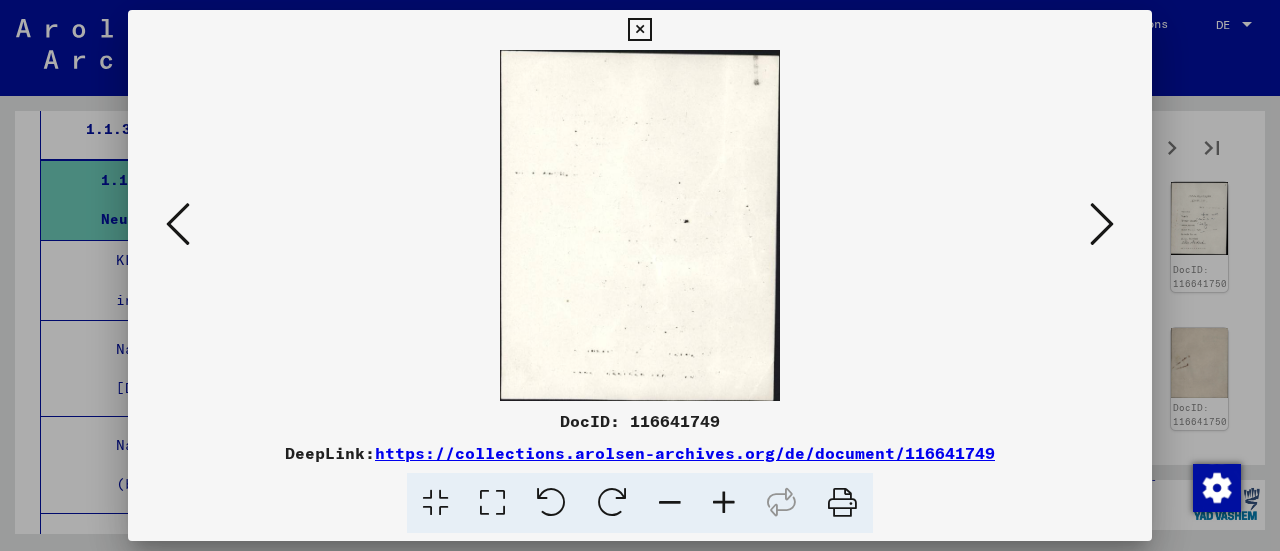 click at bounding box center [1102, 225] 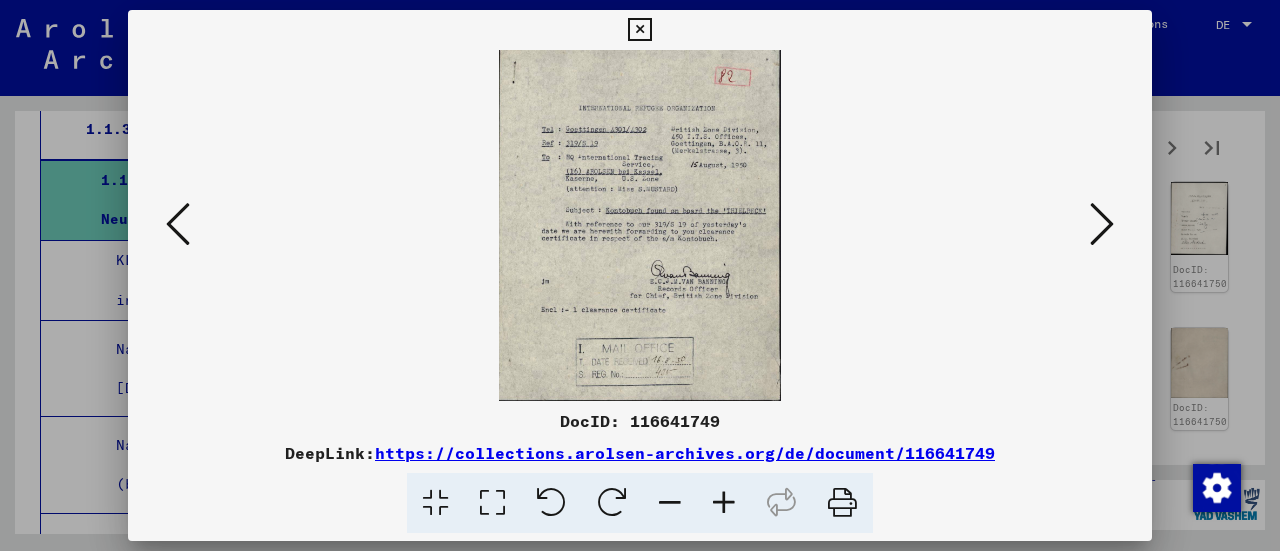 click at bounding box center (1102, 225) 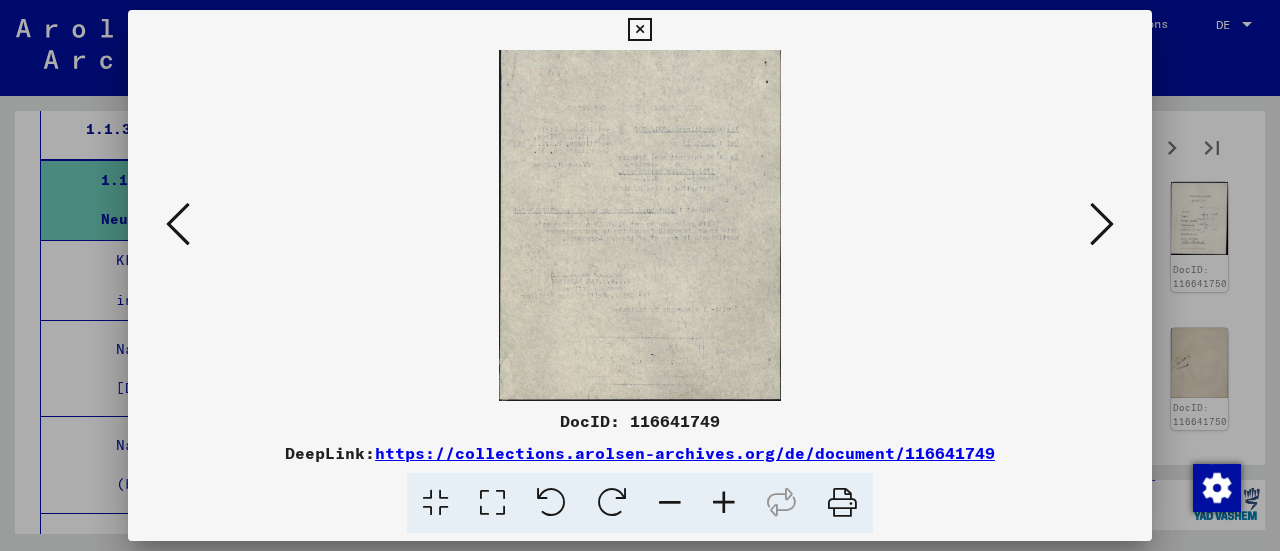 click at bounding box center (1102, 225) 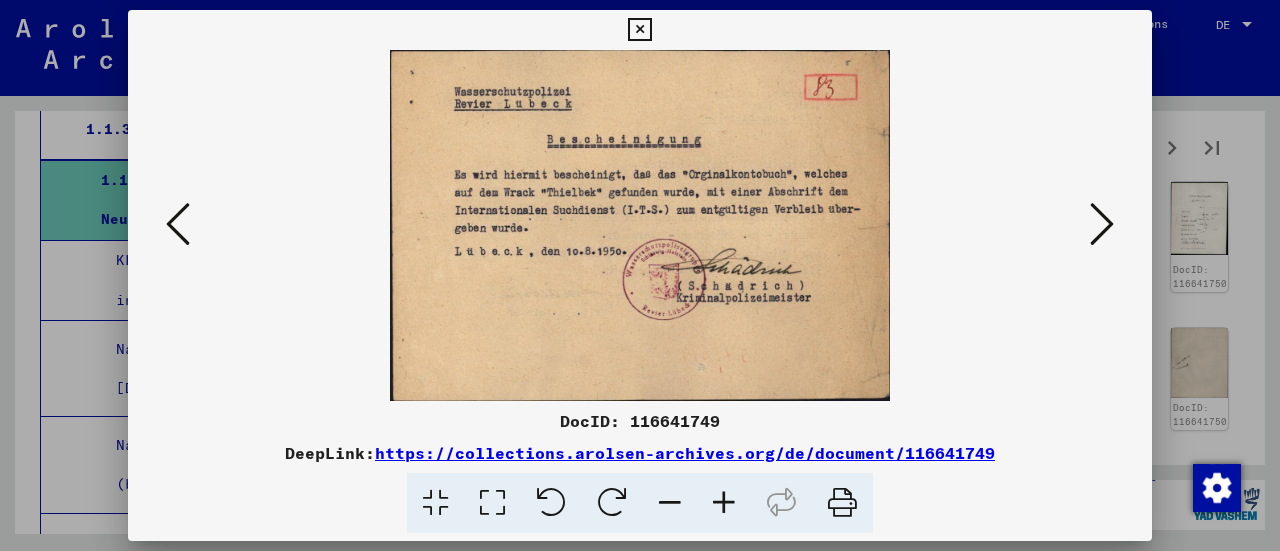 click at bounding box center (1102, 225) 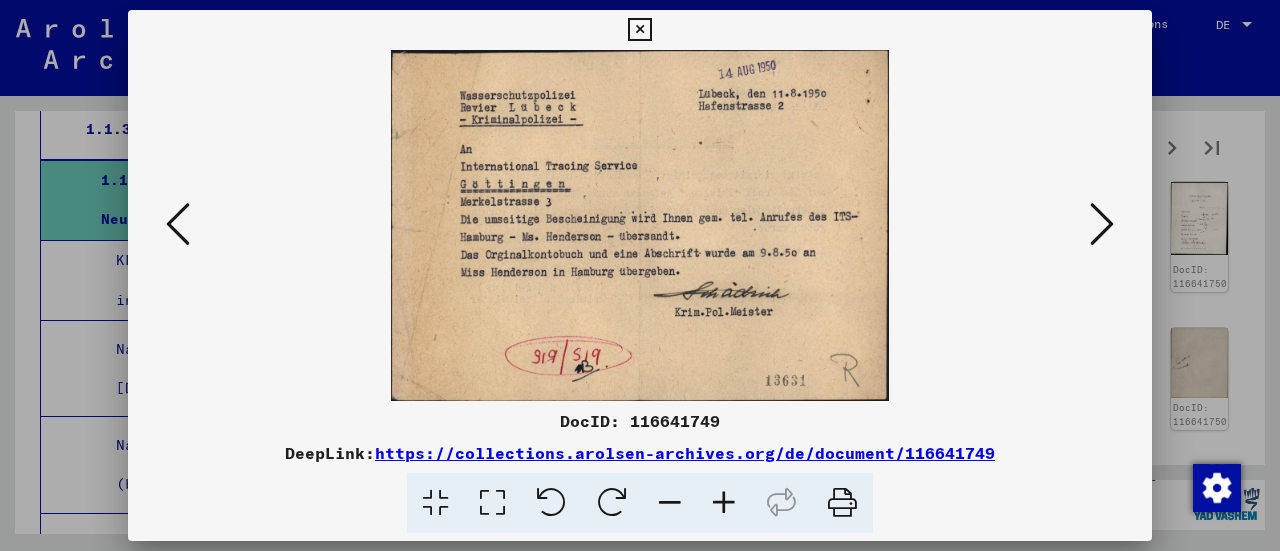 click at bounding box center (1102, 225) 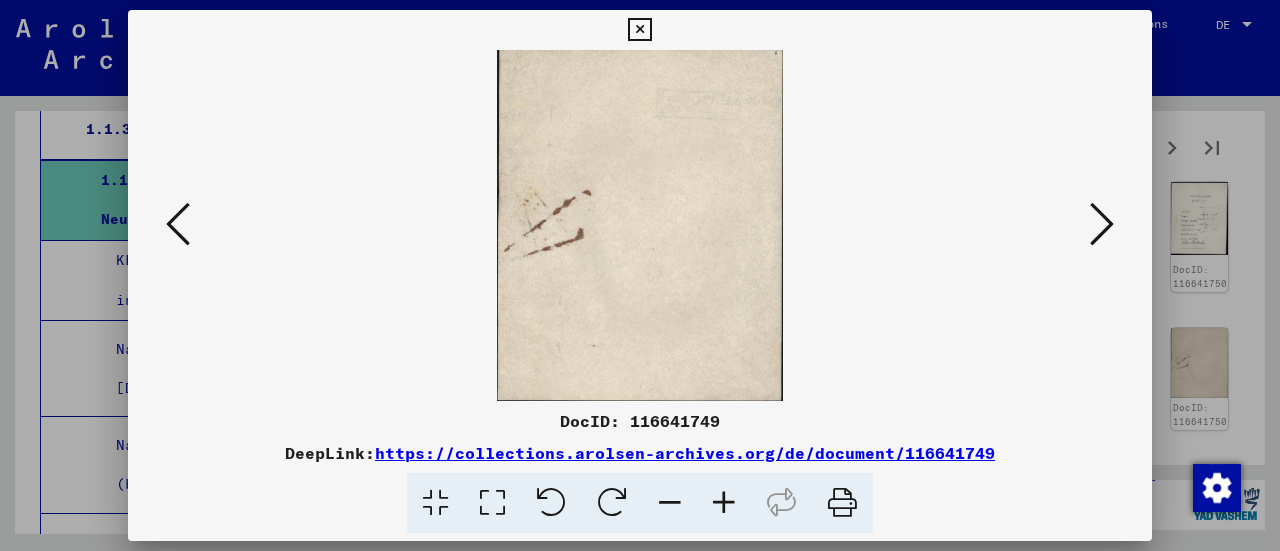 click at bounding box center [1102, 225] 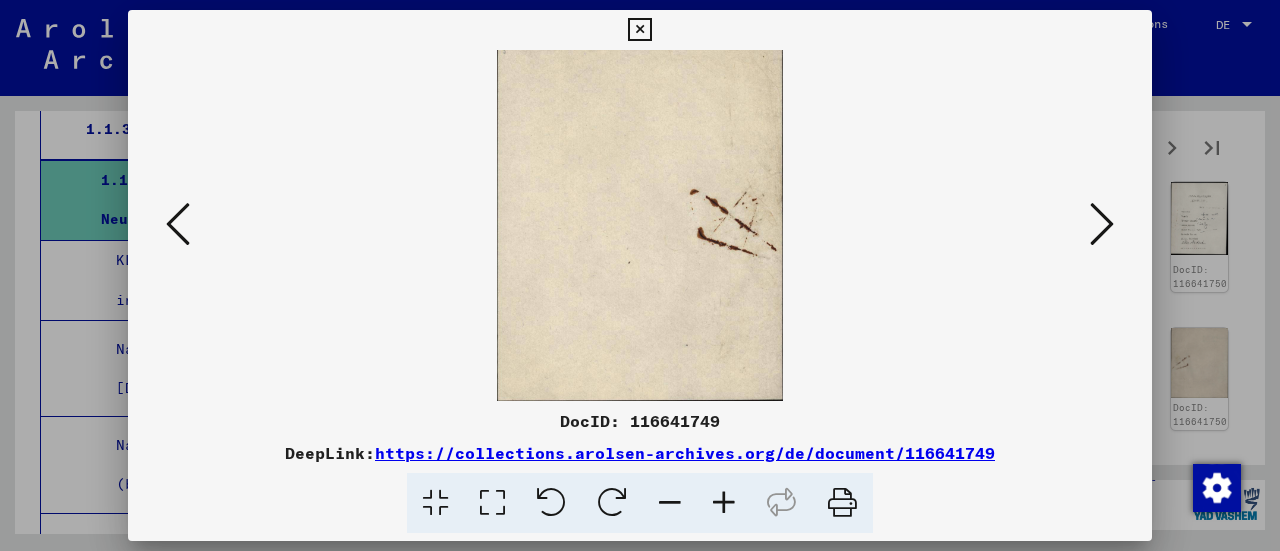 click at bounding box center (1102, 225) 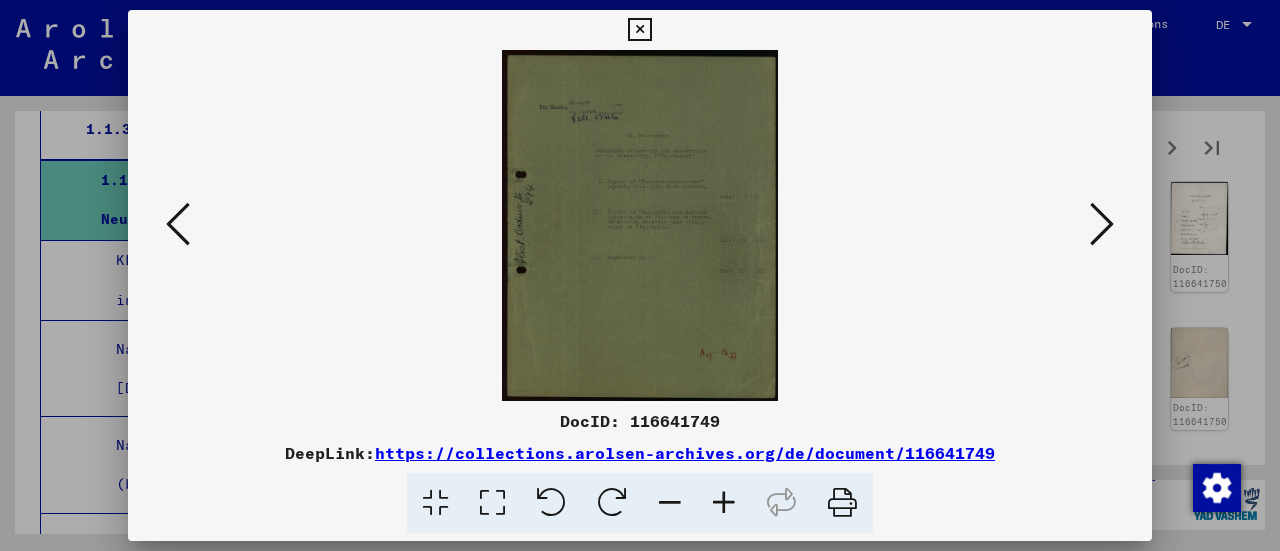 click at bounding box center [1102, 225] 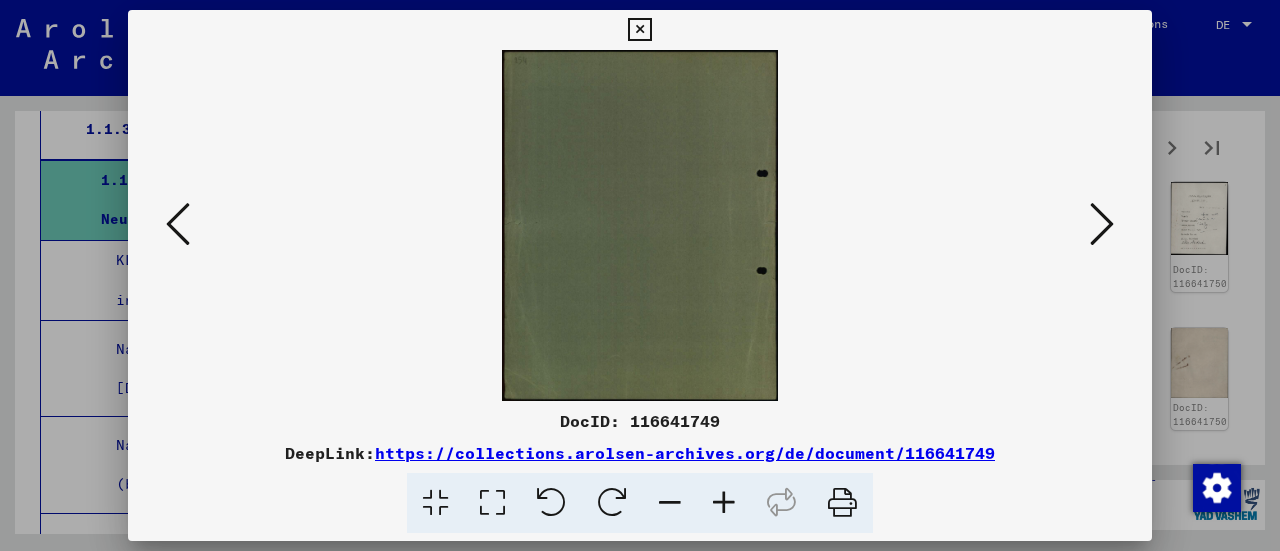 click at bounding box center (1102, 225) 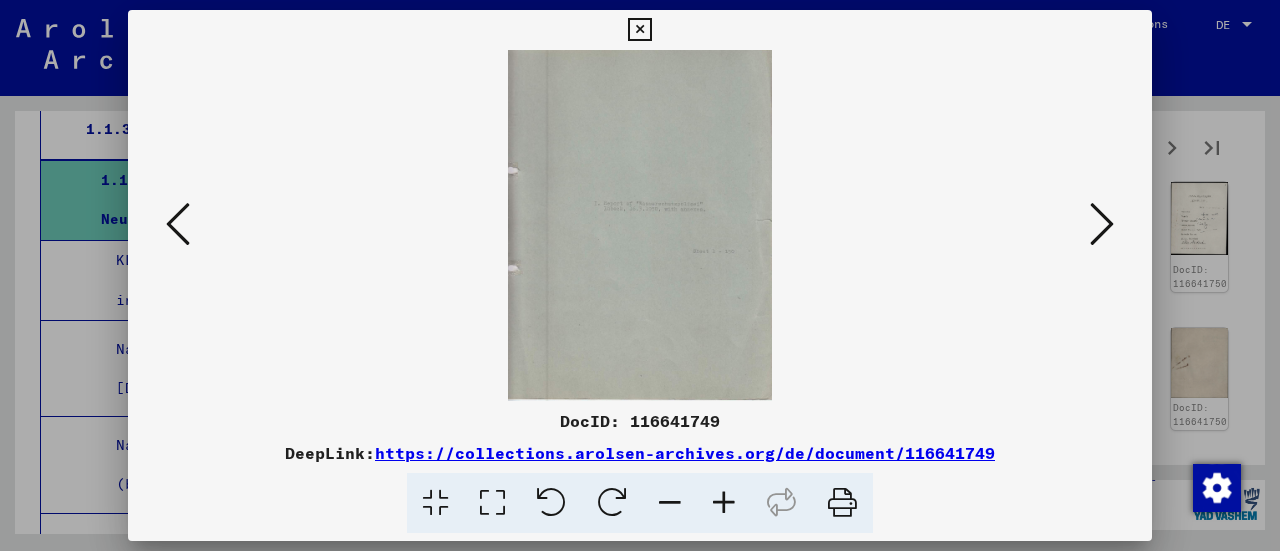 click at bounding box center [1102, 225] 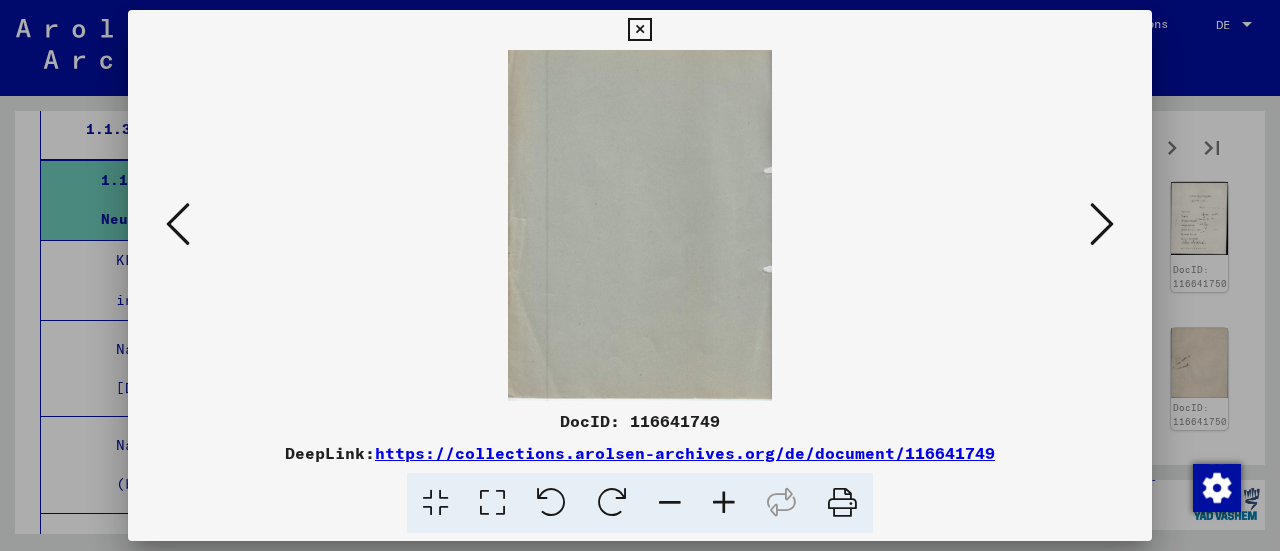 click at bounding box center [1102, 225] 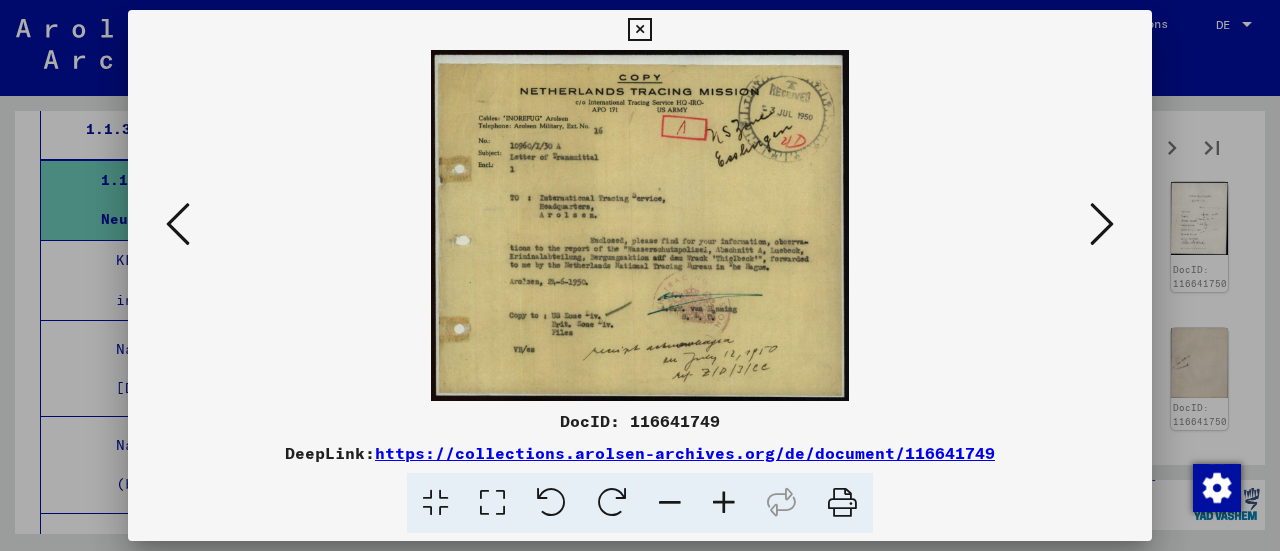 click at bounding box center [1102, 225] 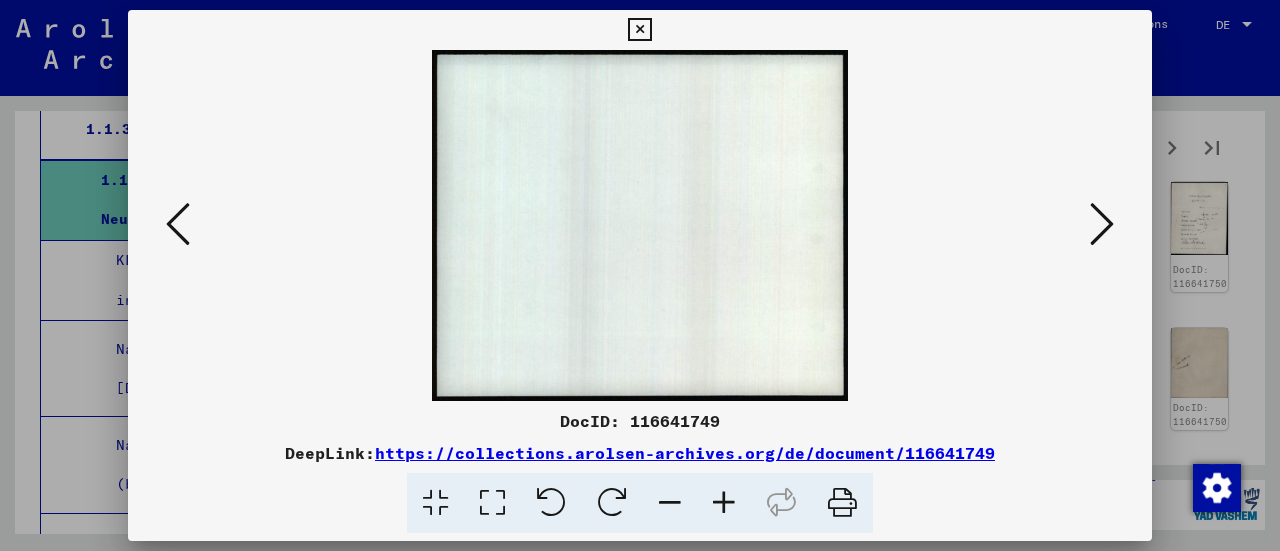 click at bounding box center [1102, 225] 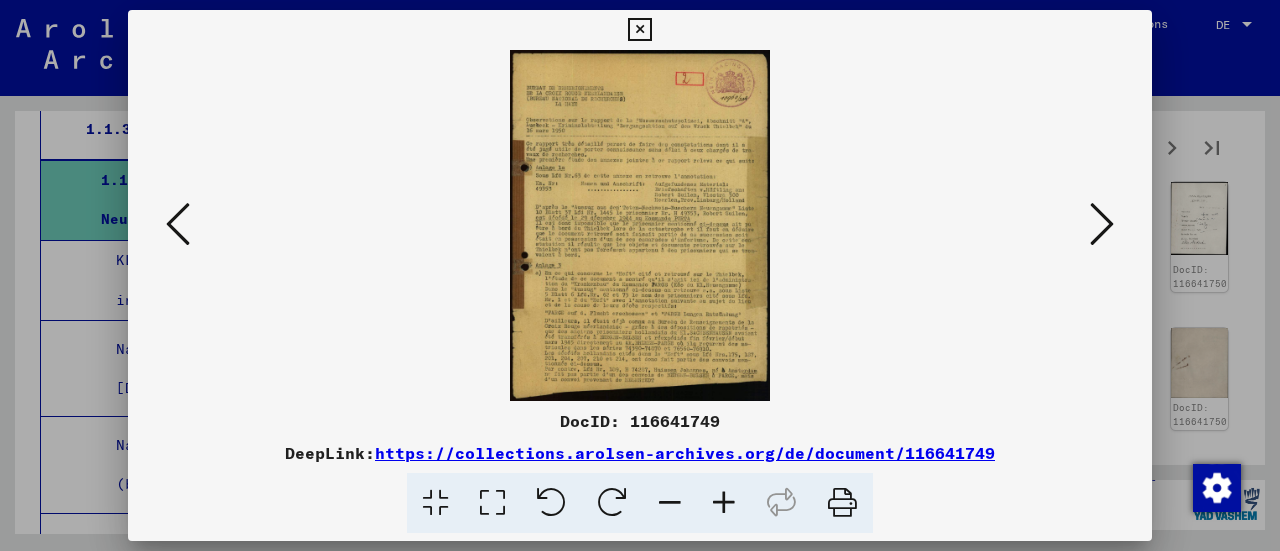click at bounding box center [1102, 225] 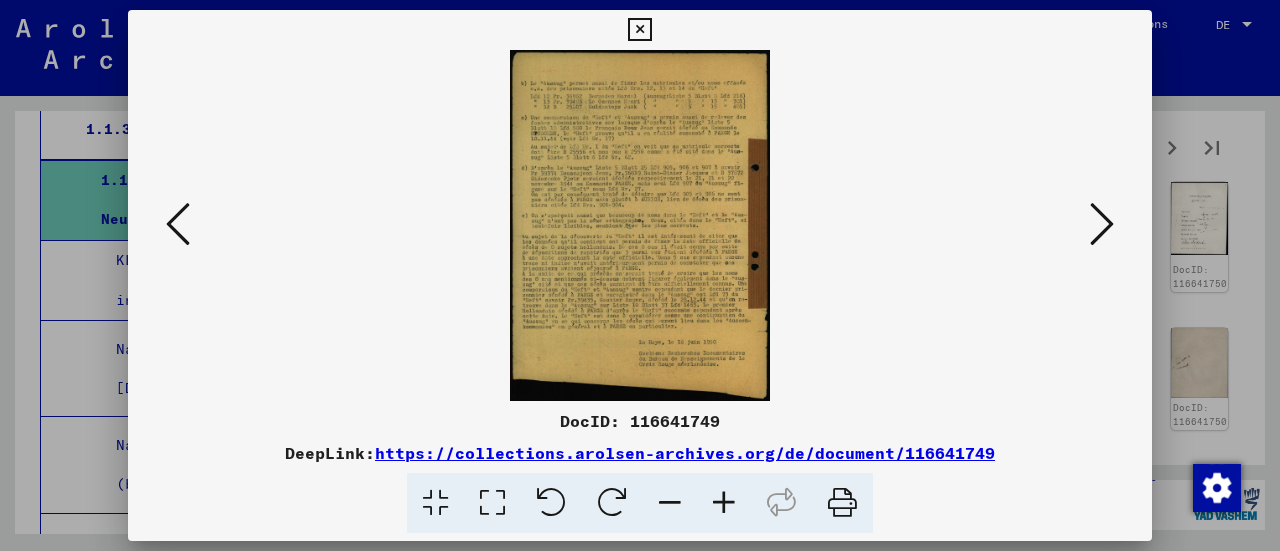 click at bounding box center (1102, 225) 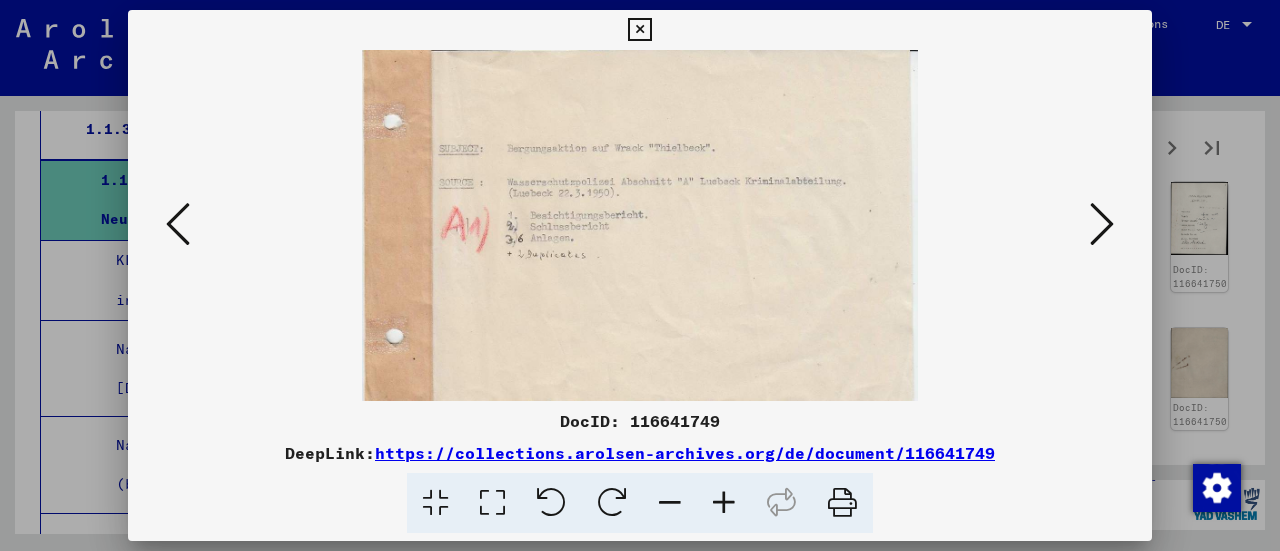 click at bounding box center (1102, 225) 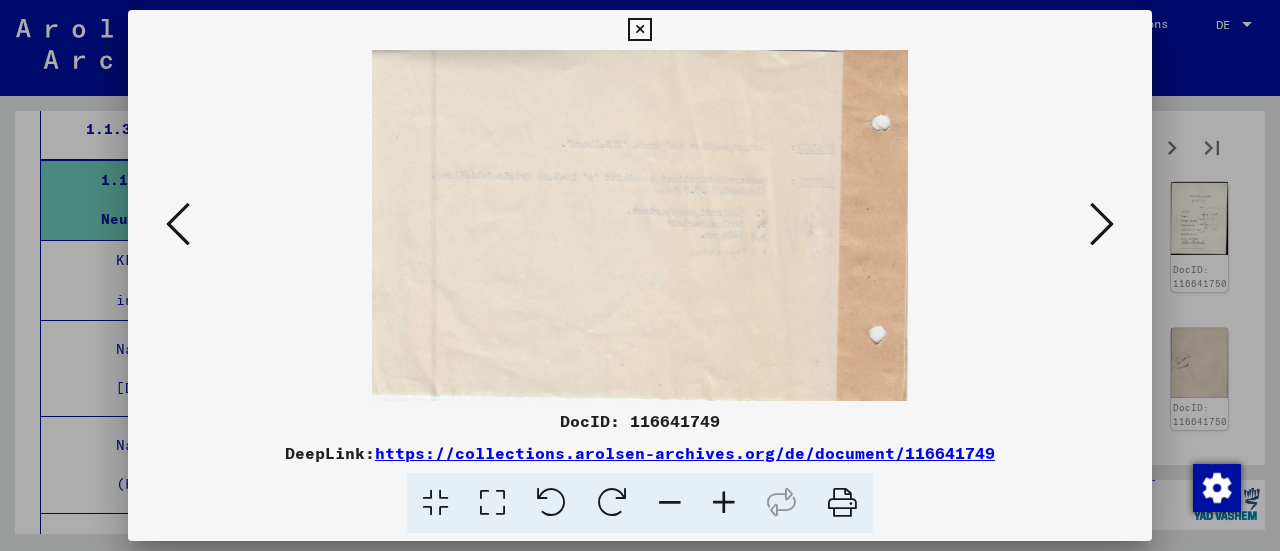click at bounding box center [1102, 224] 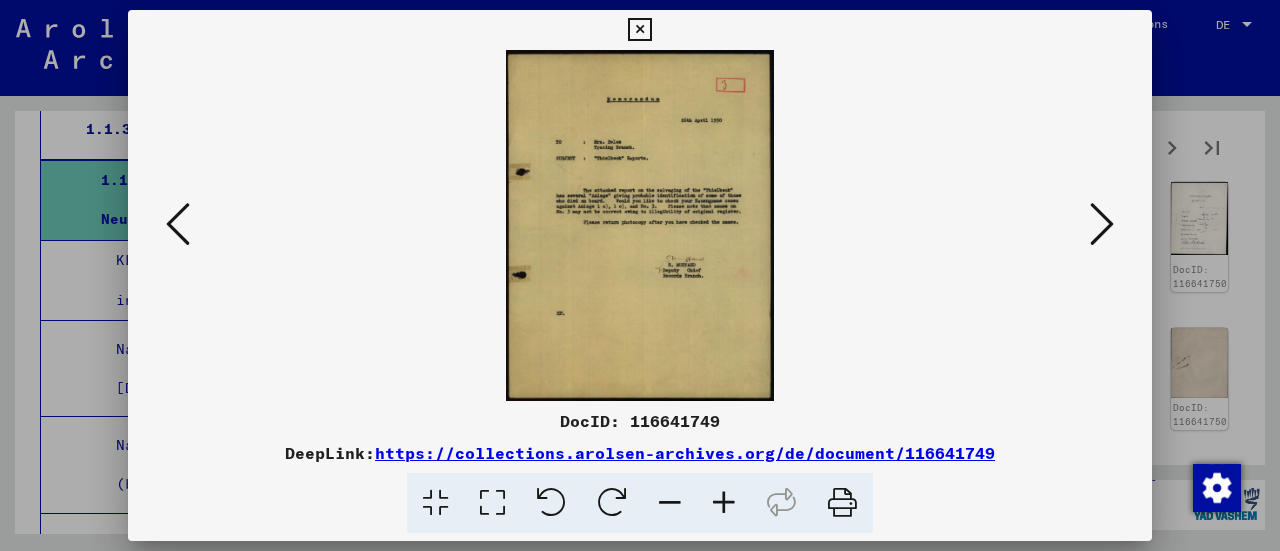 click at bounding box center [1102, 224] 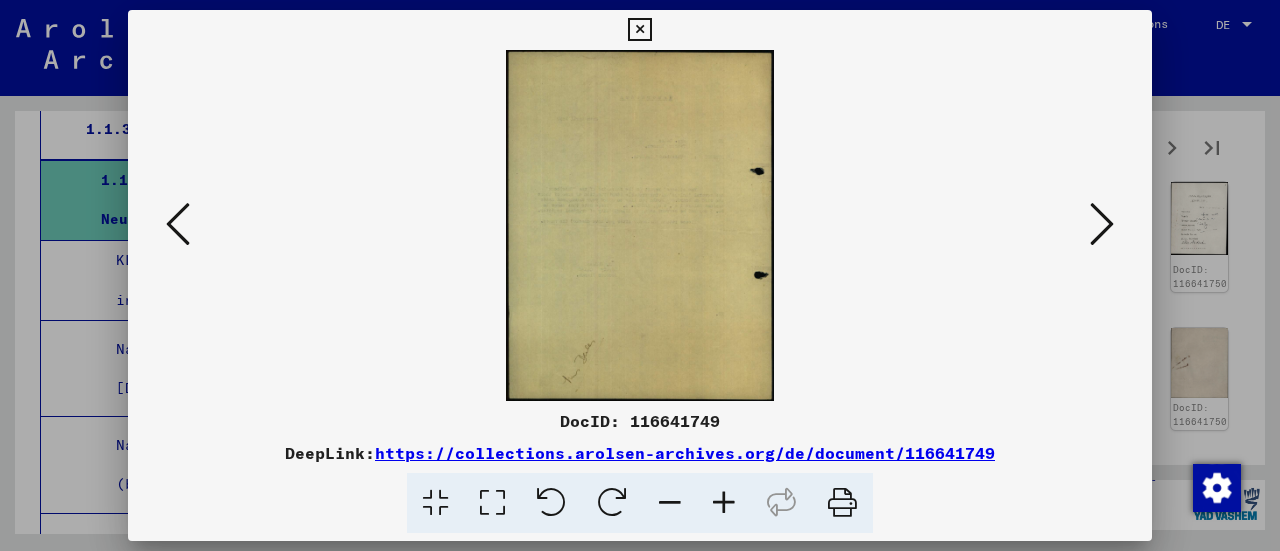 click at bounding box center [1102, 224] 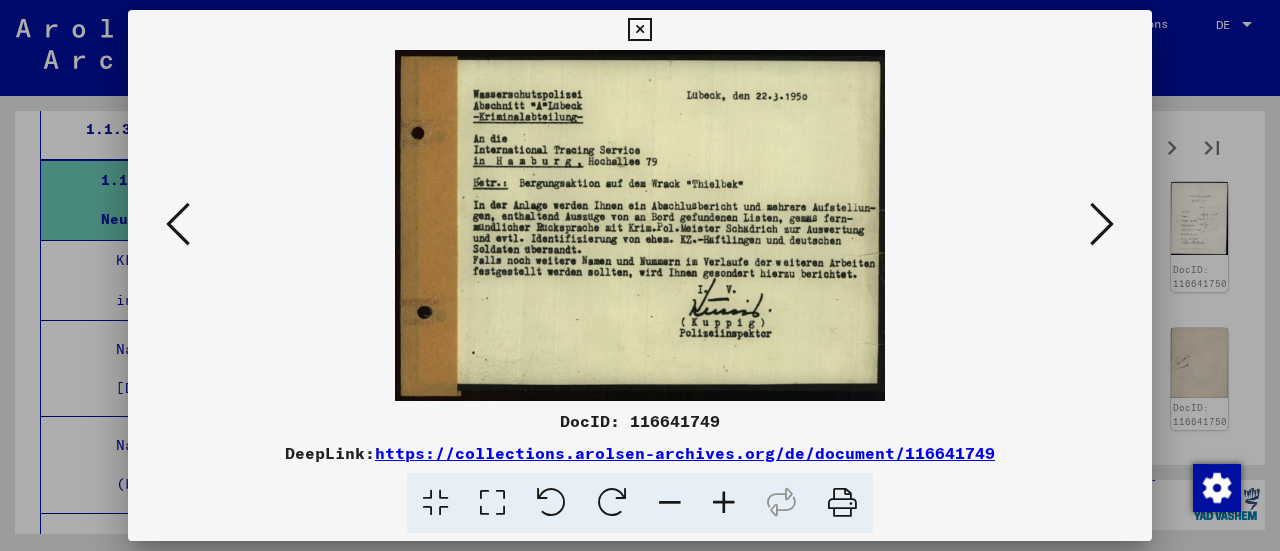 click at bounding box center [1102, 224] 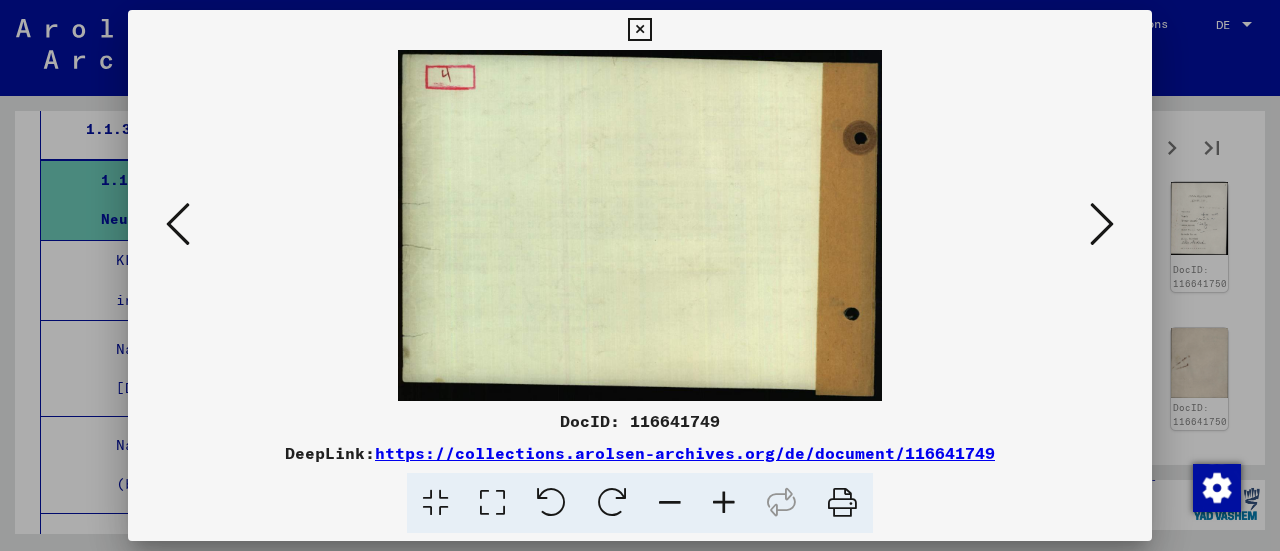 click at bounding box center (1102, 224) 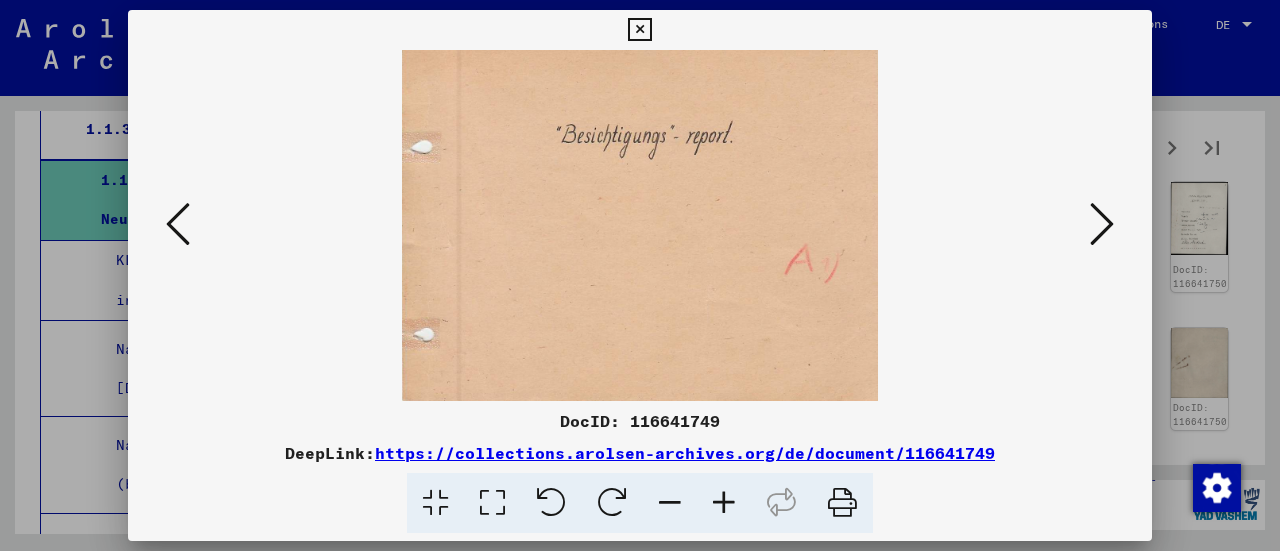 click at bounding box center [1102, 224] 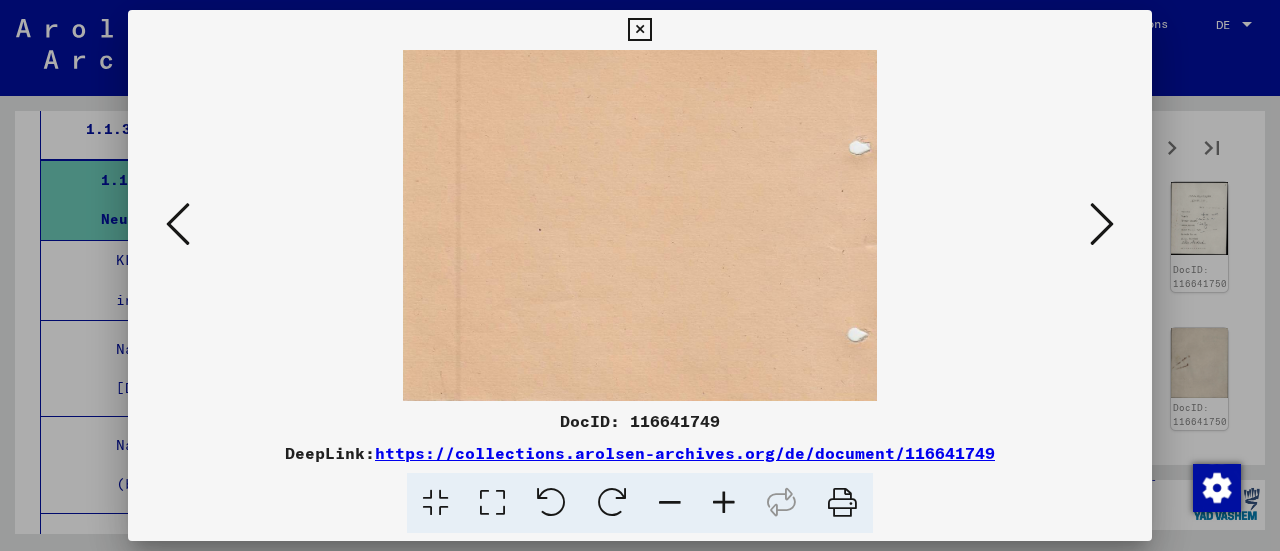 click at bounding box center (1102, 224) 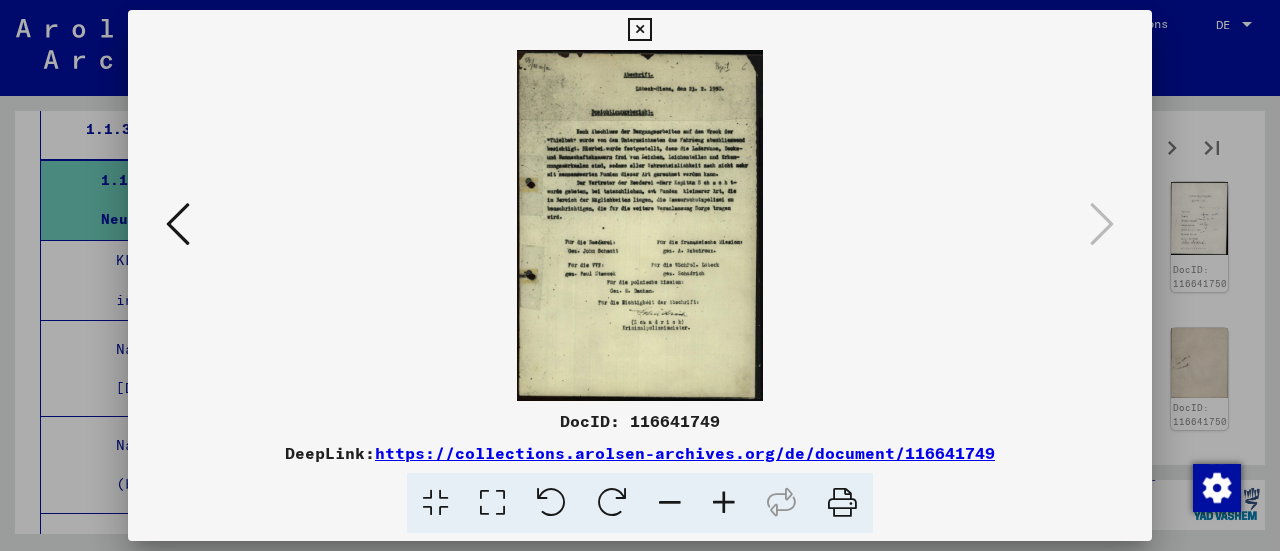 click at bounding box center (640, 275) 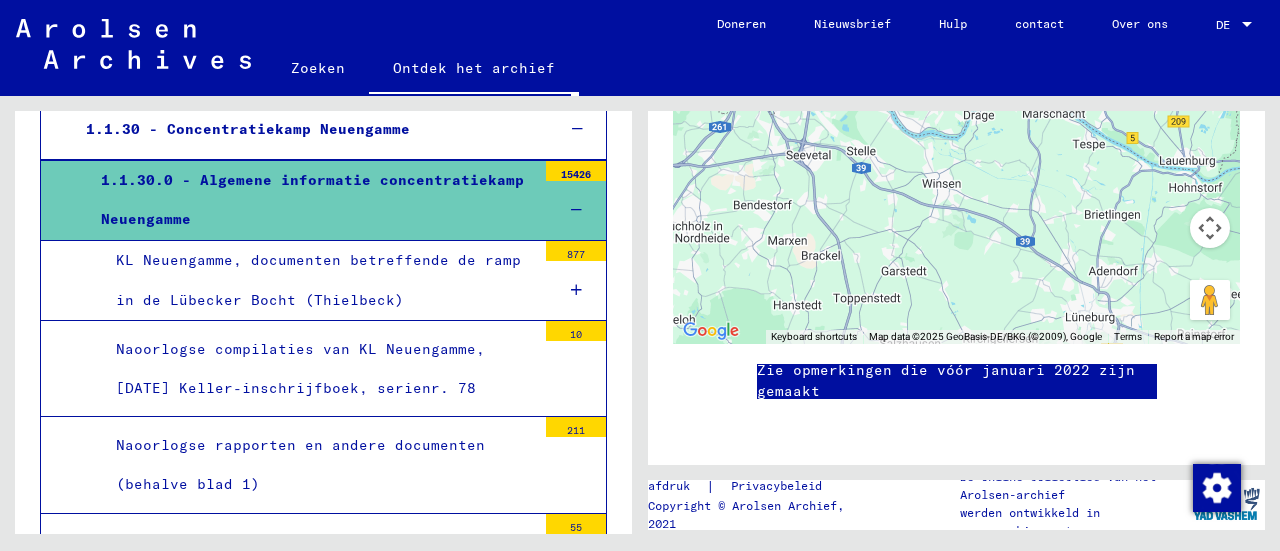 scroll, scrollTop: 1521, scrollLeft: 0, axis: vertical 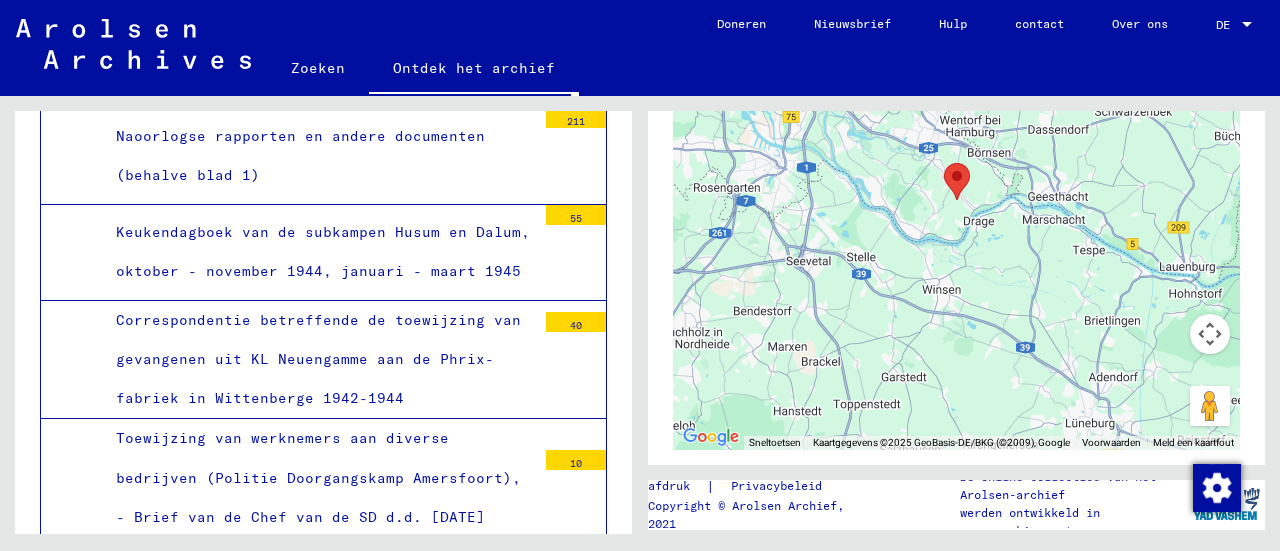 click on "Keukendagboek van de subkampen Husum en Dalum, oktober - november 1944, januari - maart 1945" at bounding box center [318, 252] 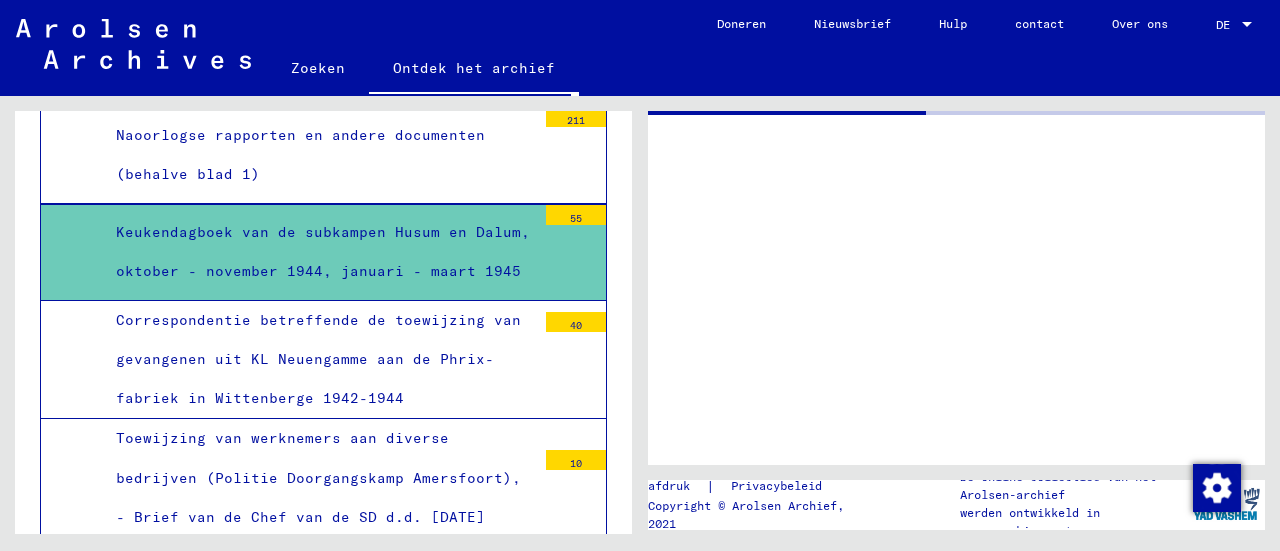 scroll, scrollTop: 0, scrollLeft: 0, axis: both 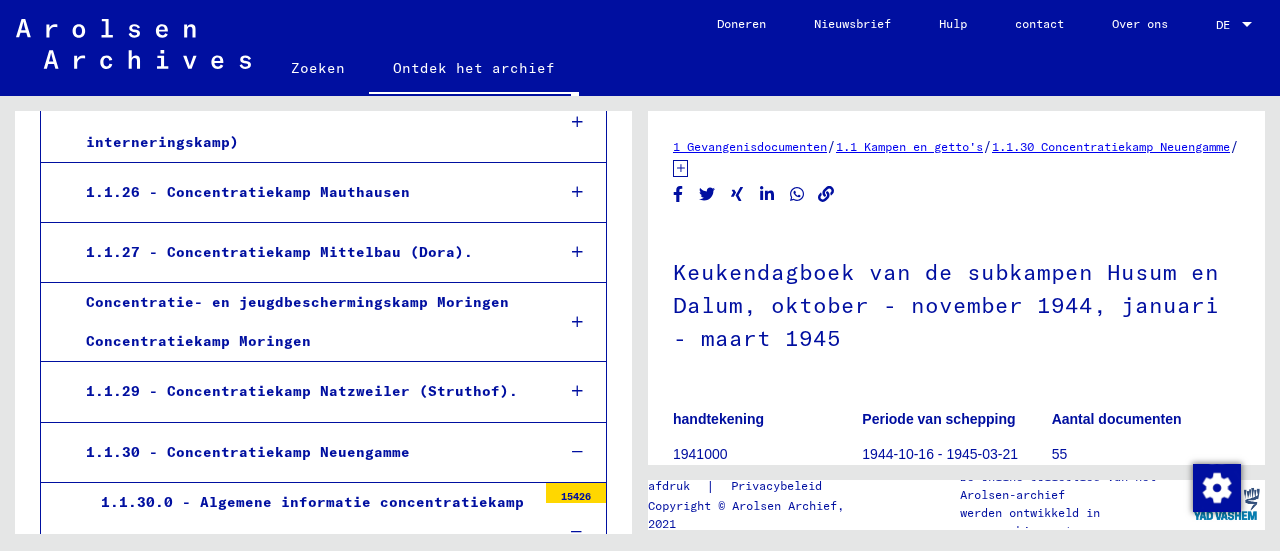 click on "1.1.30 - Concentratiekamp Neuengamme" at bounding box center (248, 452) 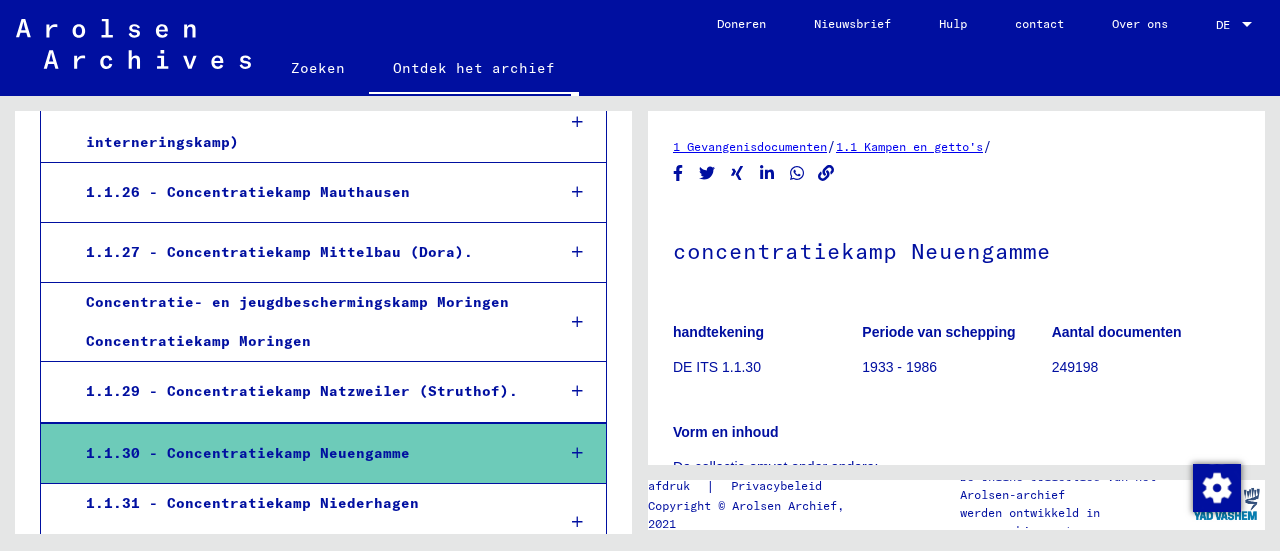 click on "1.1.30 - Concentratiekamp Neuengamme" at bounding box center (248, 453) 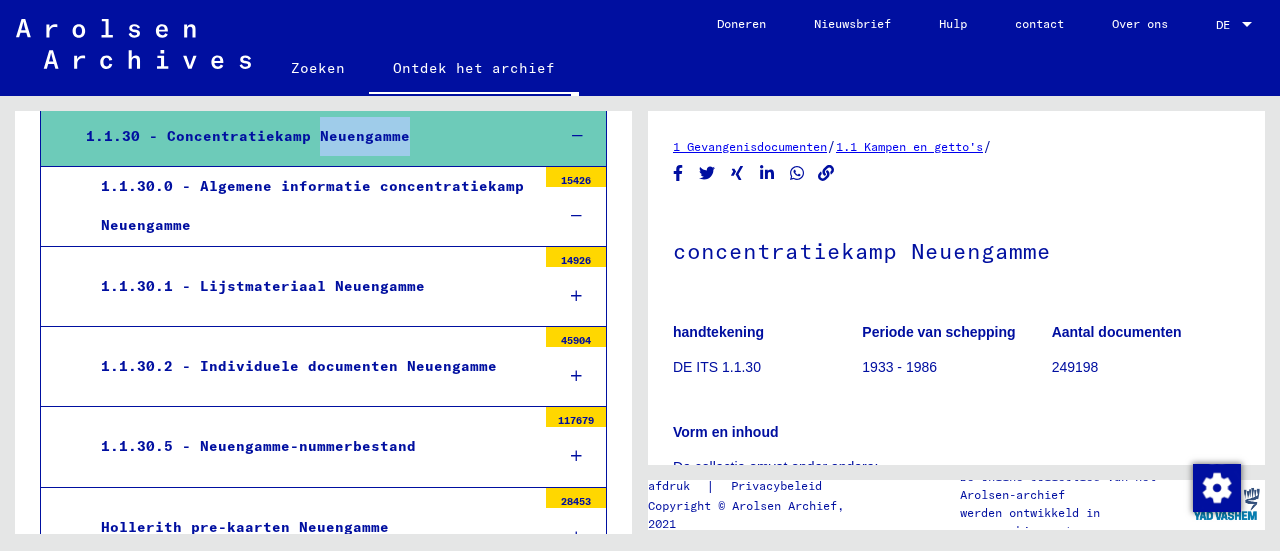scroll, scrollTop: 2734, scrollLeft: 0, axis: vertical 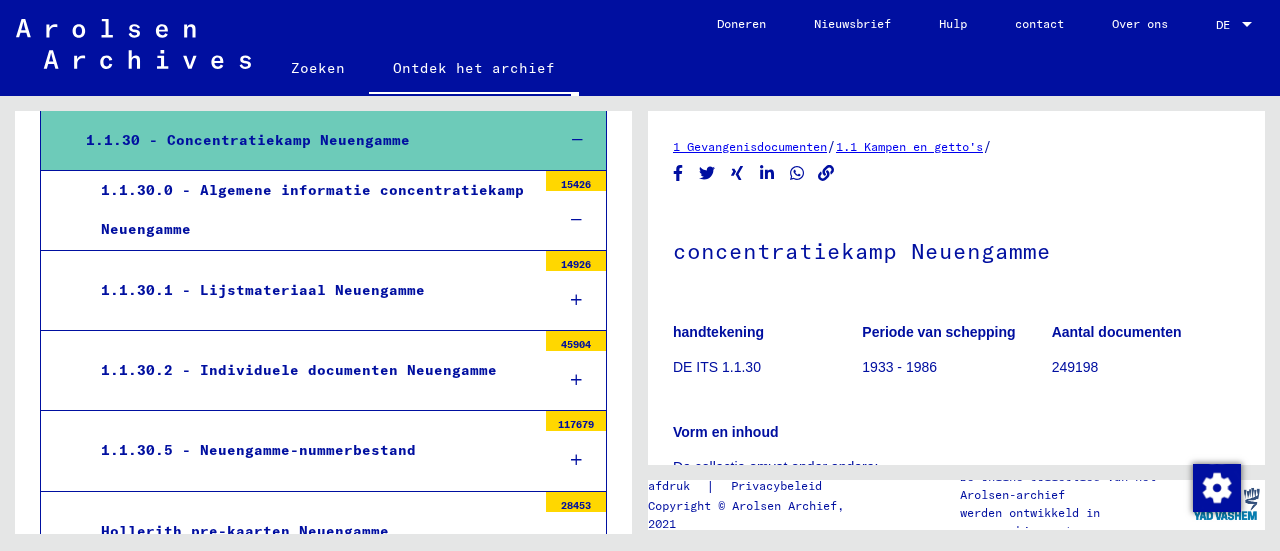 click on "1.1.30.1 - Lijstmateriaal Neuengamme" at bounding box center [263, 290] 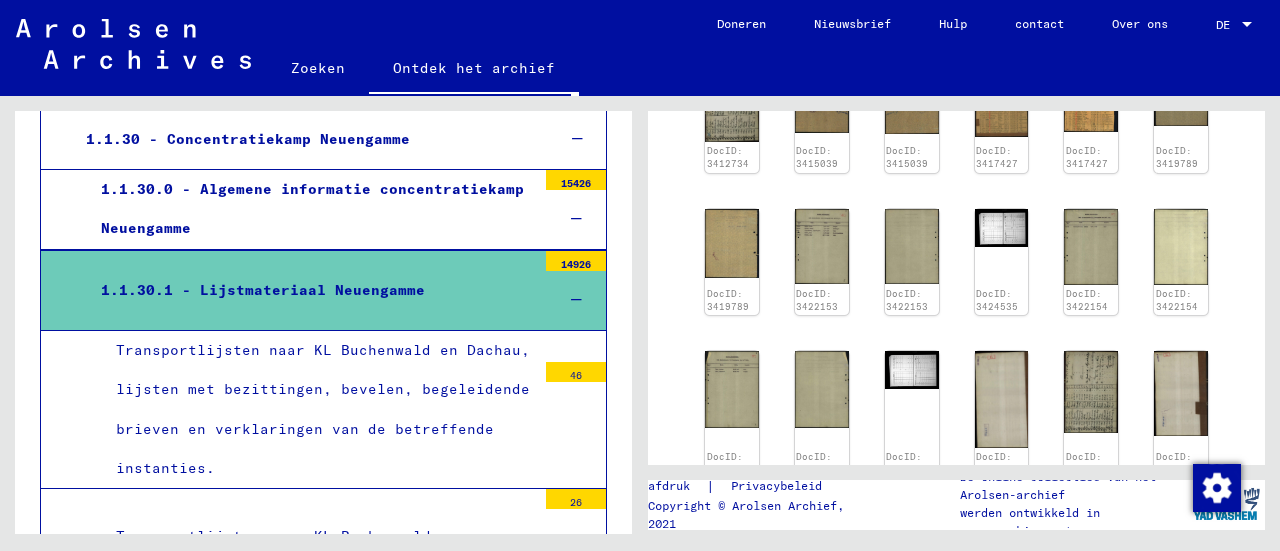 scroll, scrollTop: 651, scrollLeft: 0, axis: vertical 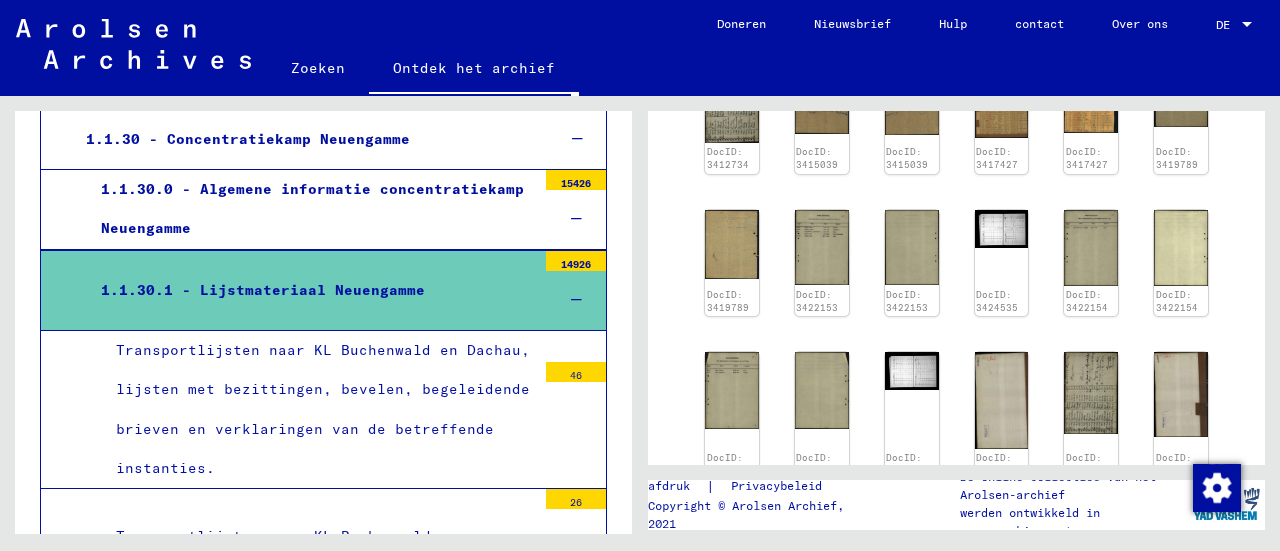click on "Transportlijsten naar KL Buchenwald en Dachau, lijsten met bezittingen, bevelen, begeleidende brieven en verklaringen van de betreffende instanties." at bounding box center [318, 409] 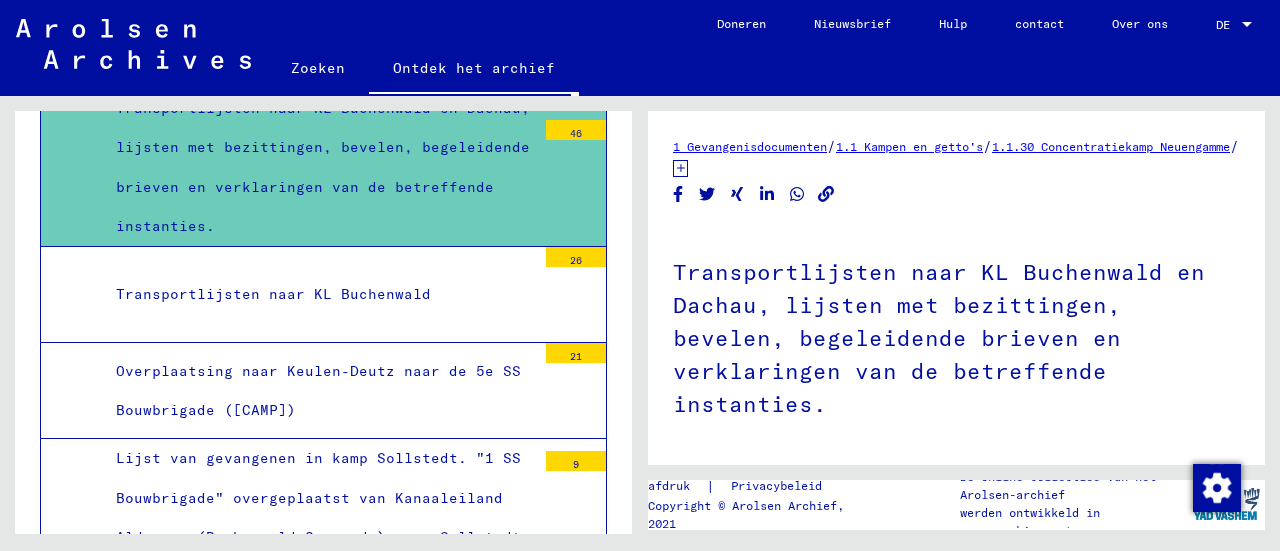 scroll, scrollTop: 2976, scrollLeft: 0, axis: vertical 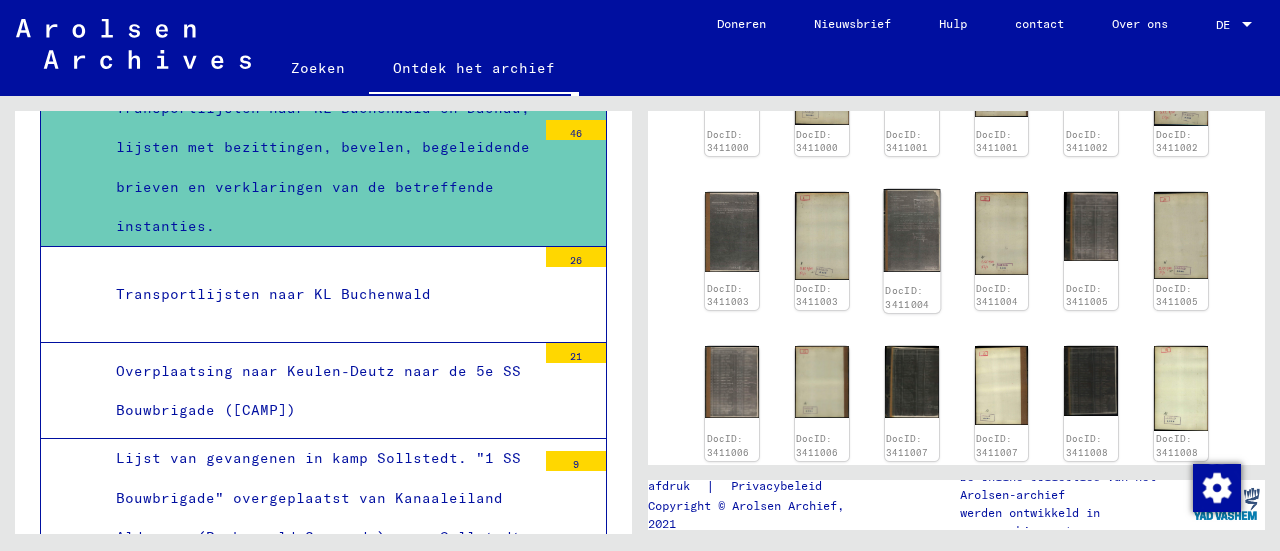 click 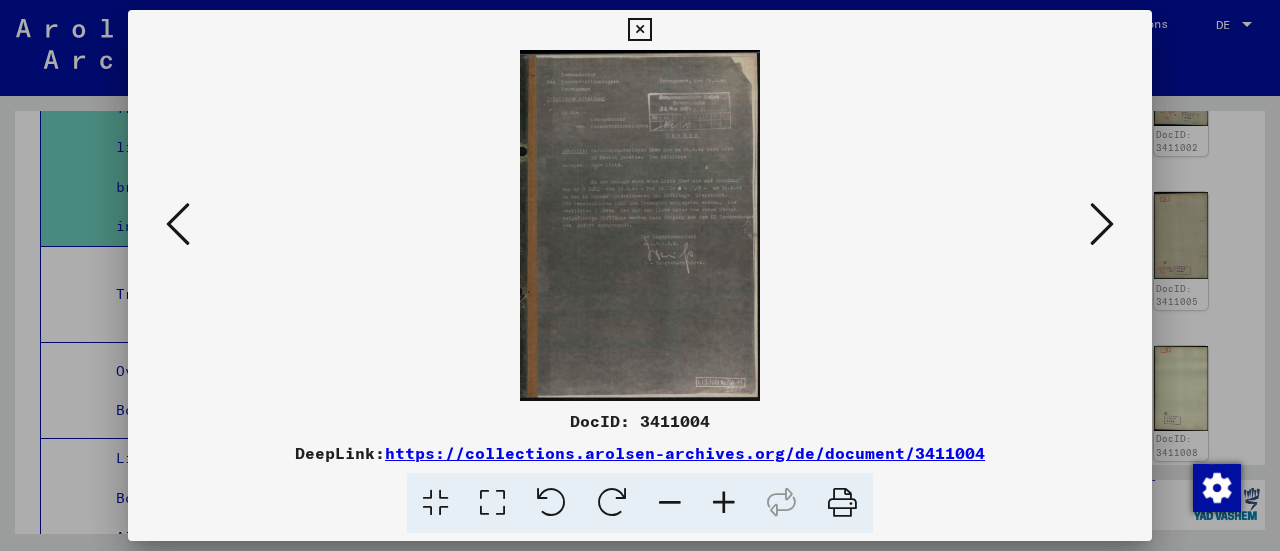 click at bounding box center (640, 225) 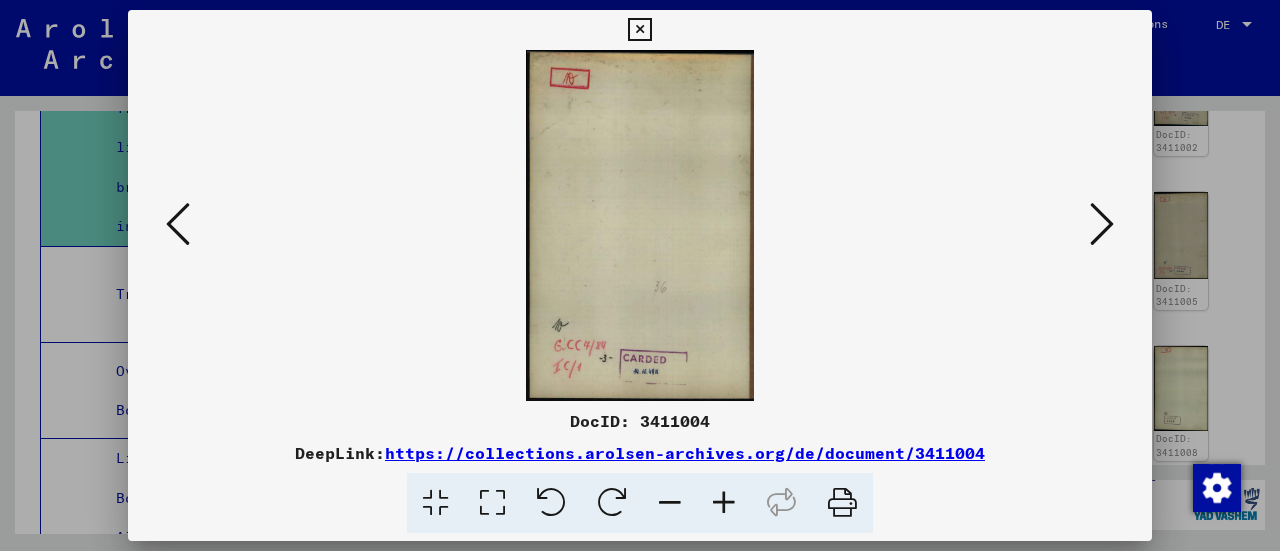 click at bounding box center [1102, 224] 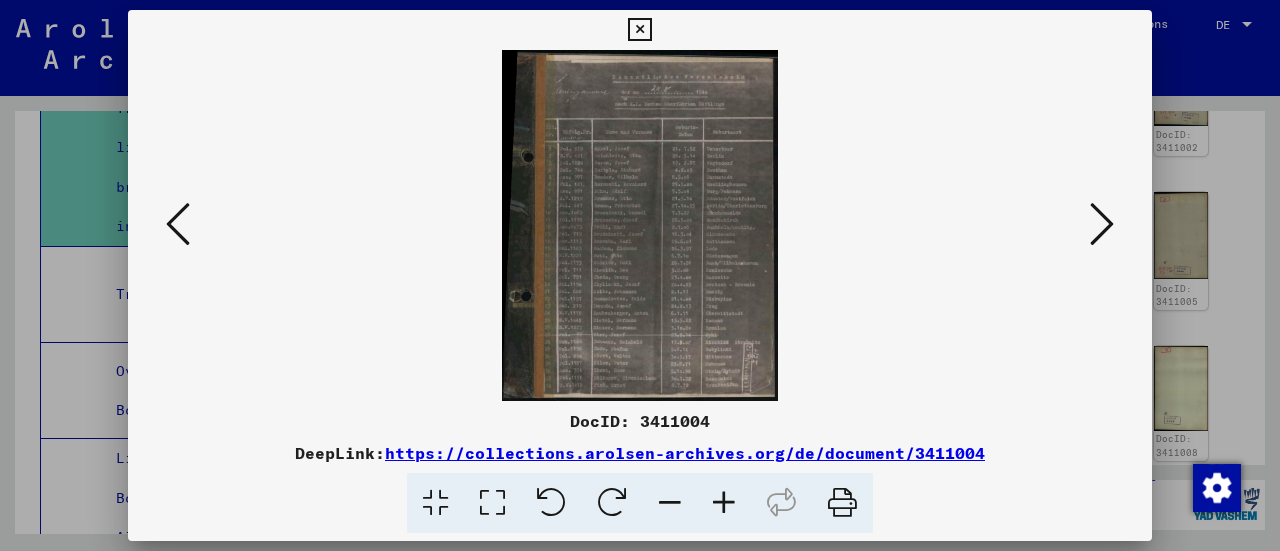 click at bounding box center (1102, 224) 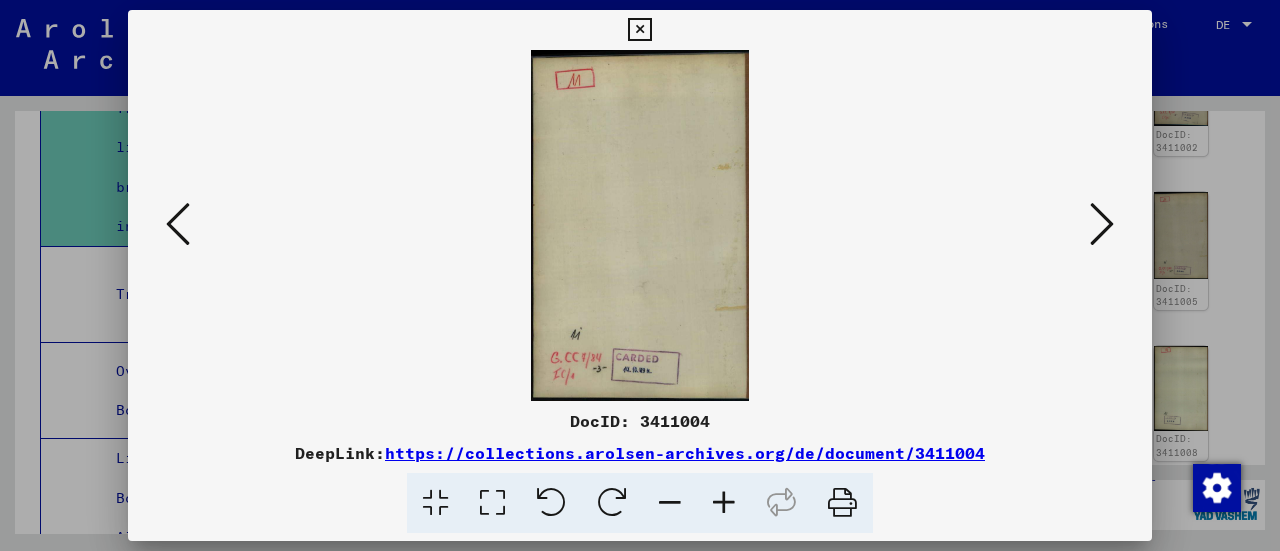click at bounding box center [640, 225] 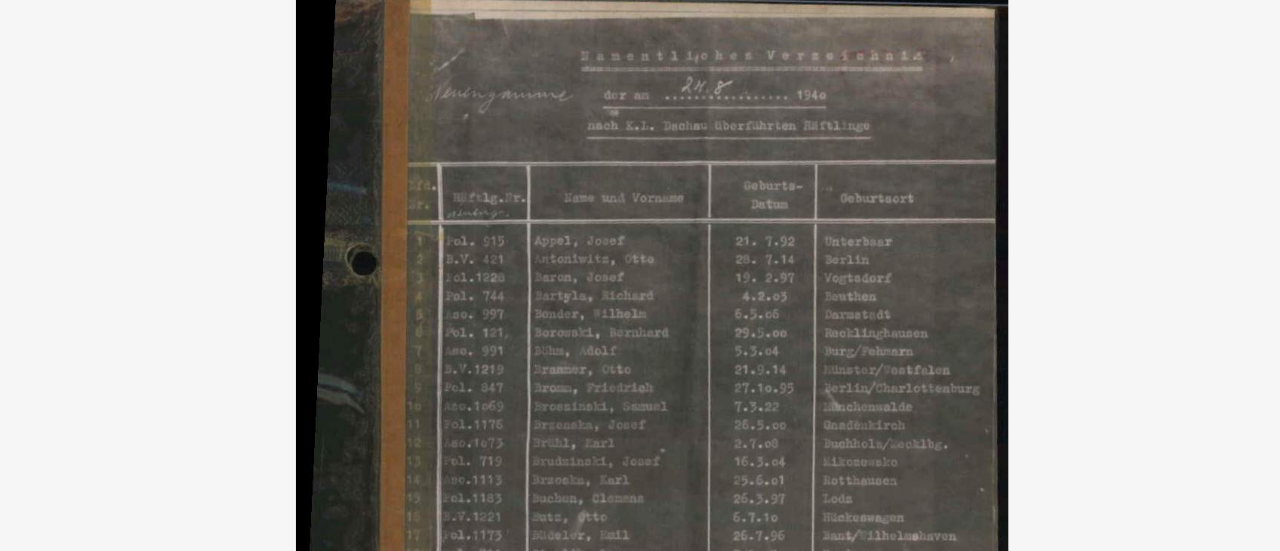 click at bounding box center [640, 225] 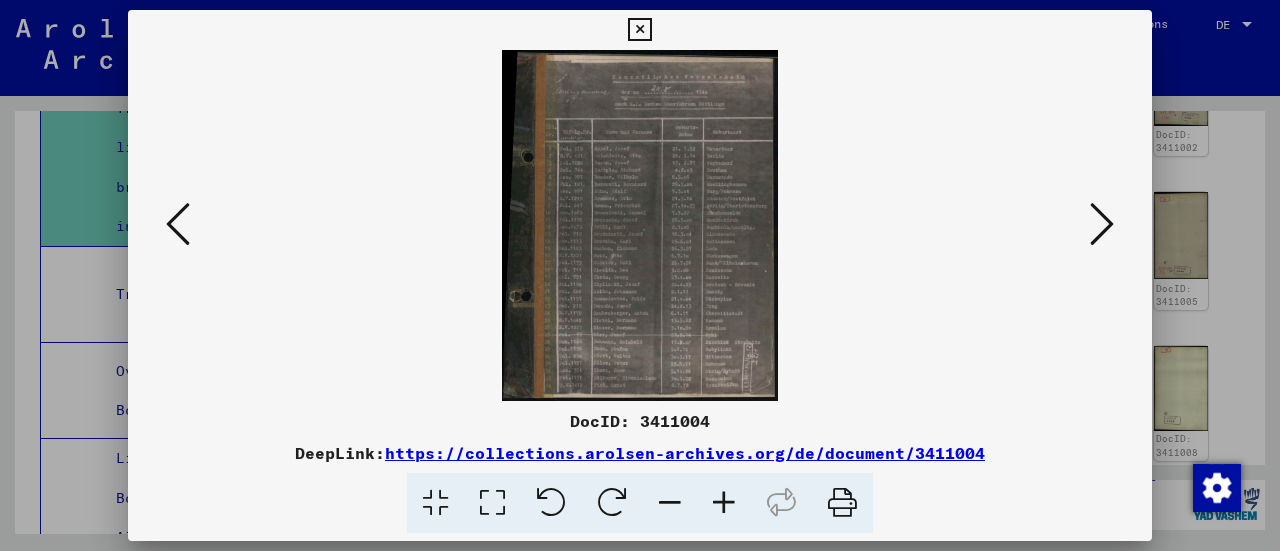 click at bounding box center (1102, 224) 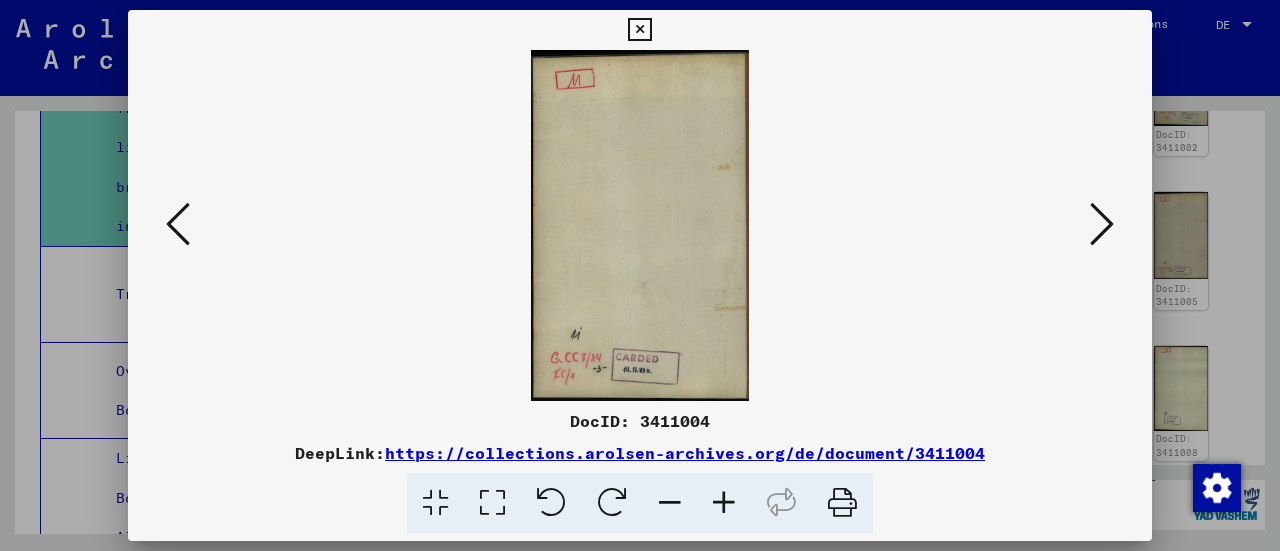 click at bounding box center (1102, 224) 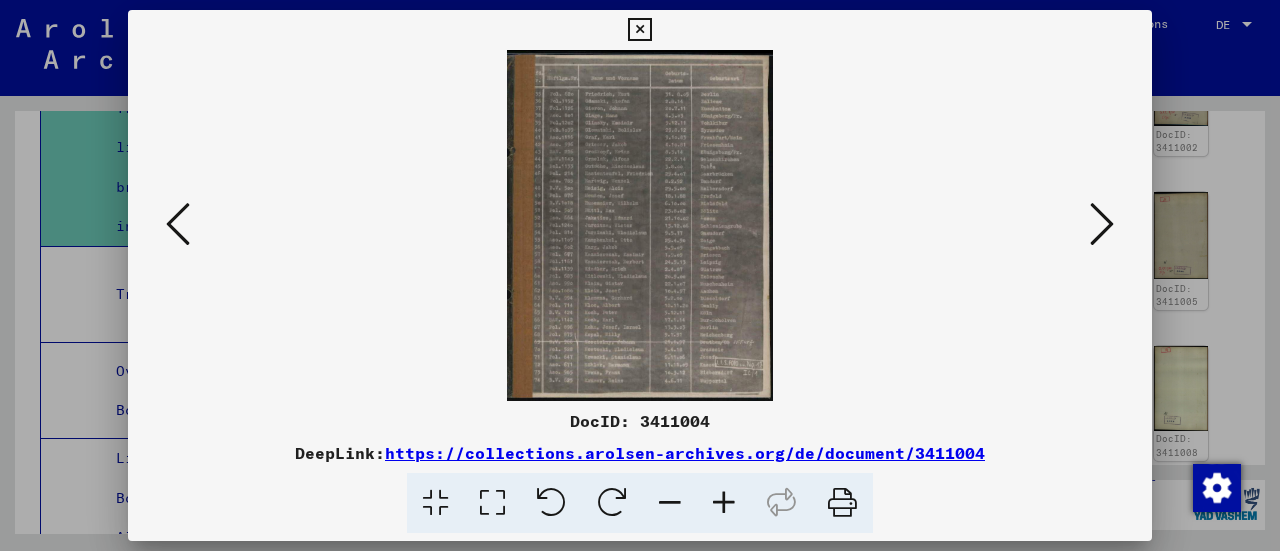 click at bounding box center [1102, 224] 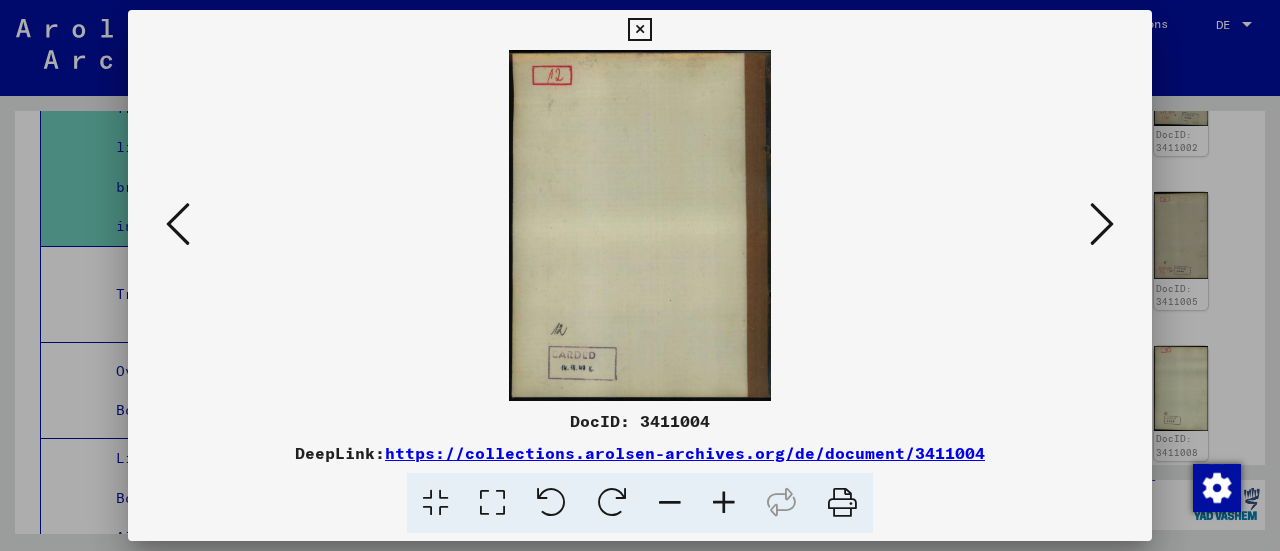 click at bounding box center [1102, 224] 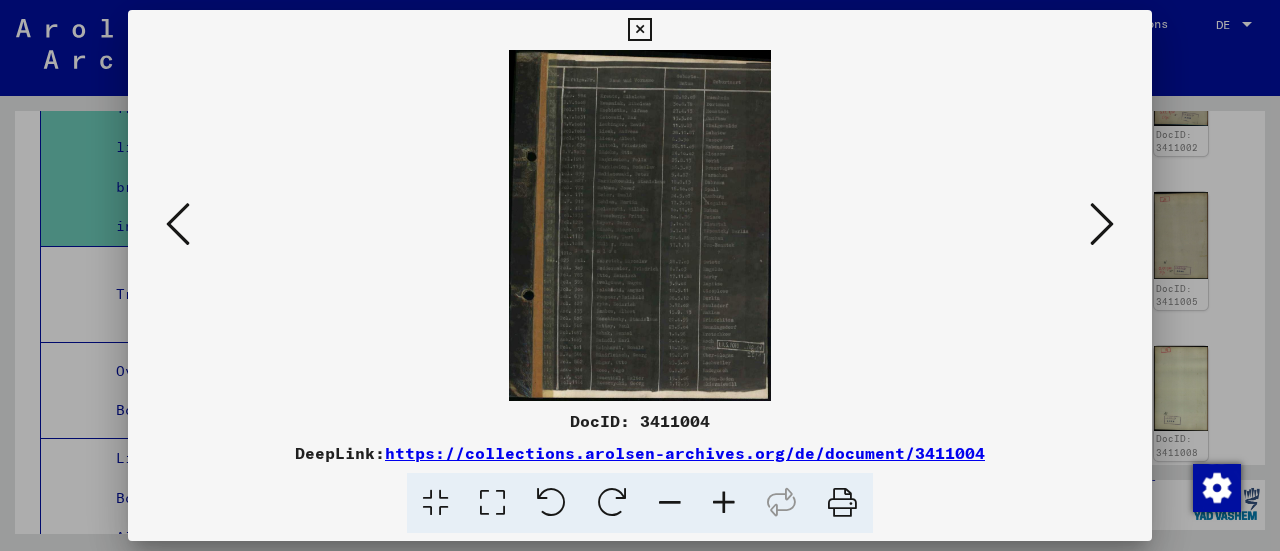 click at bounding box center (1102, 224) 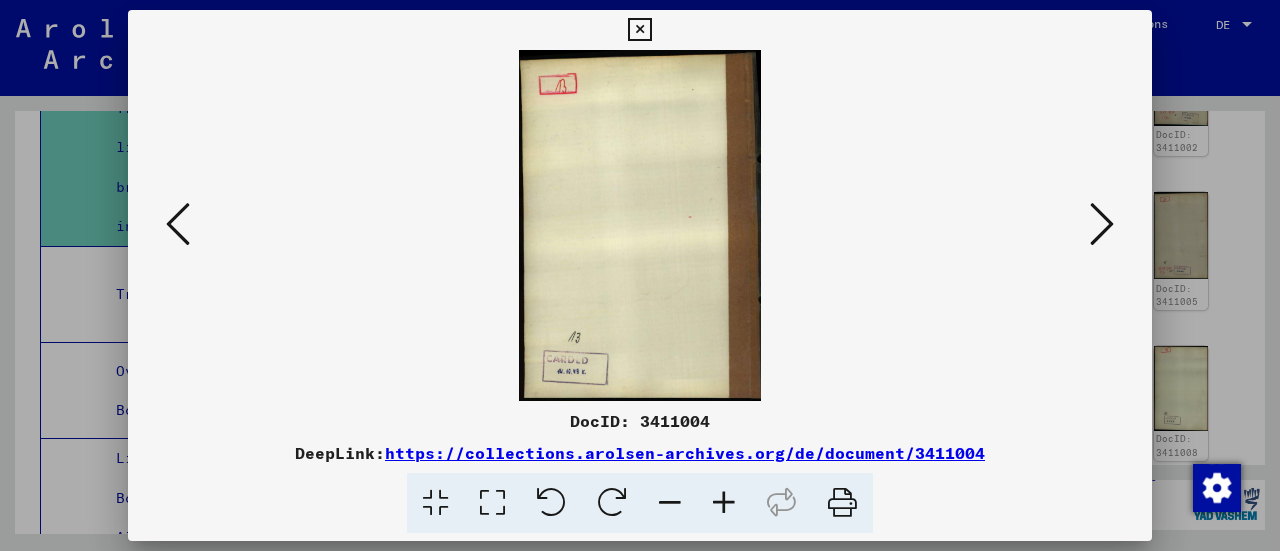 click at bounding box center [1102, 224] 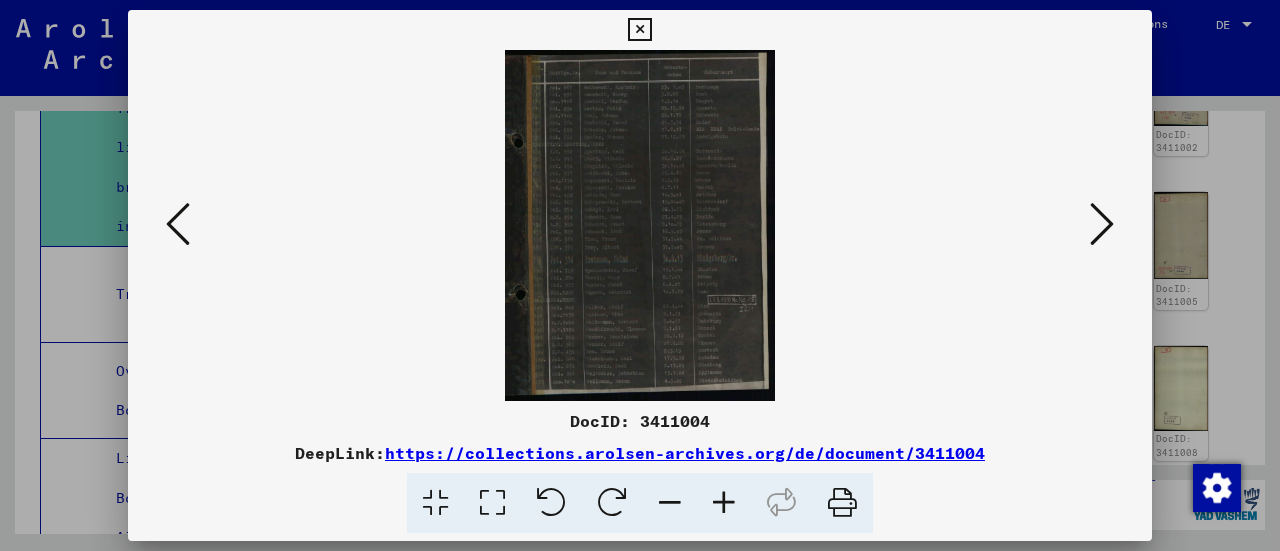 click at bounding box center [1102, 224] 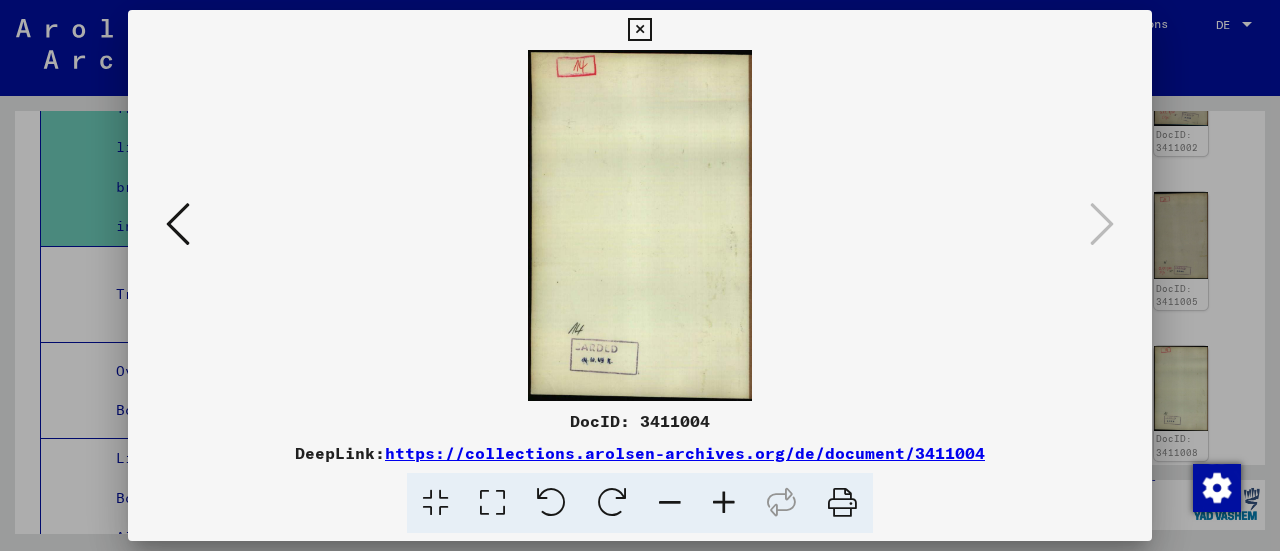 click at bounding box center (640, 275) 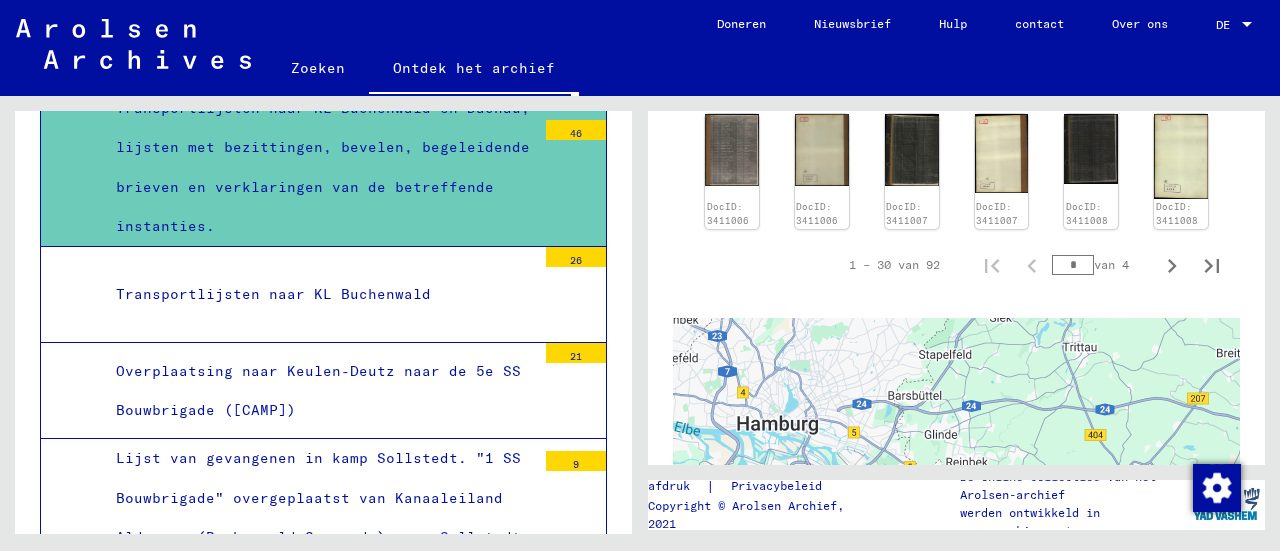 scroll, scrollTop: 1371, scrollLeft: 0, axis: vertical 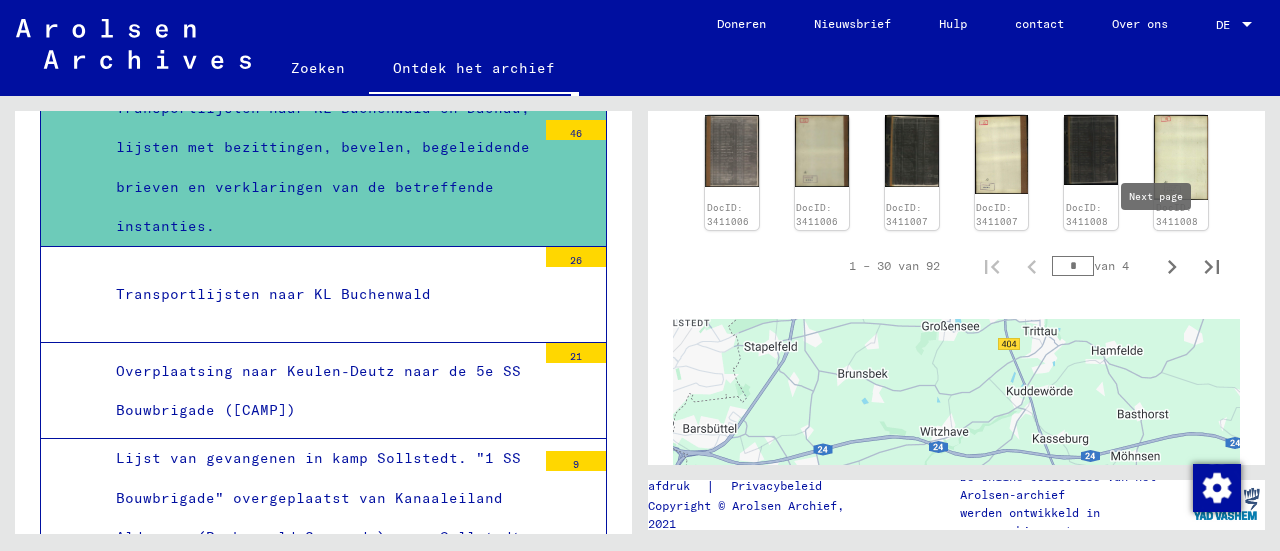 click 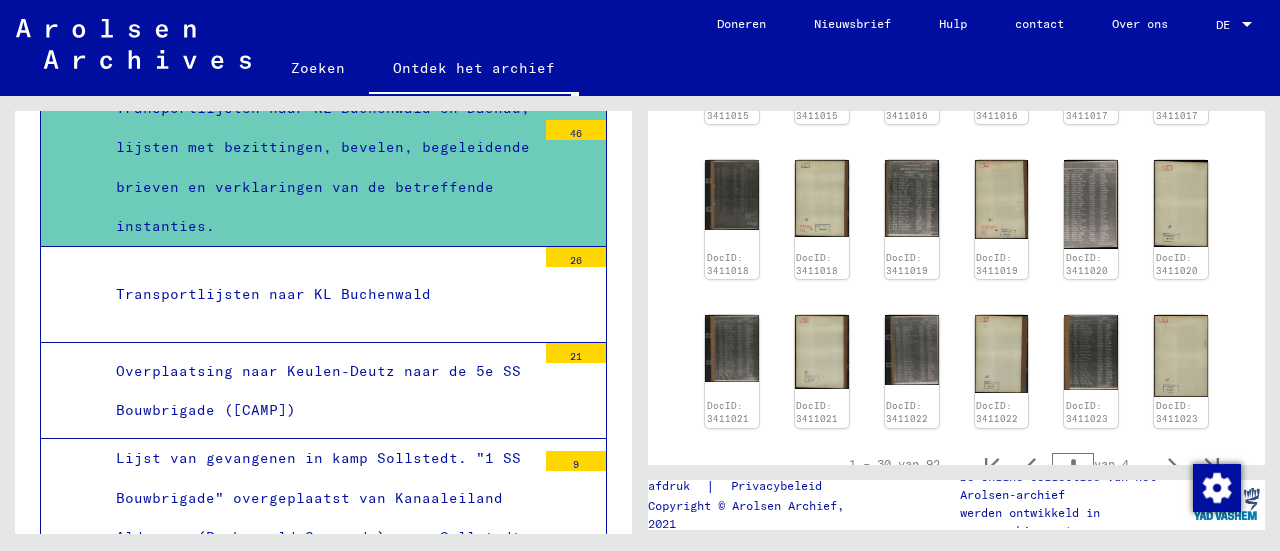 scroll, scrollTop: 674, scrollLeft: 0, axis: vertical 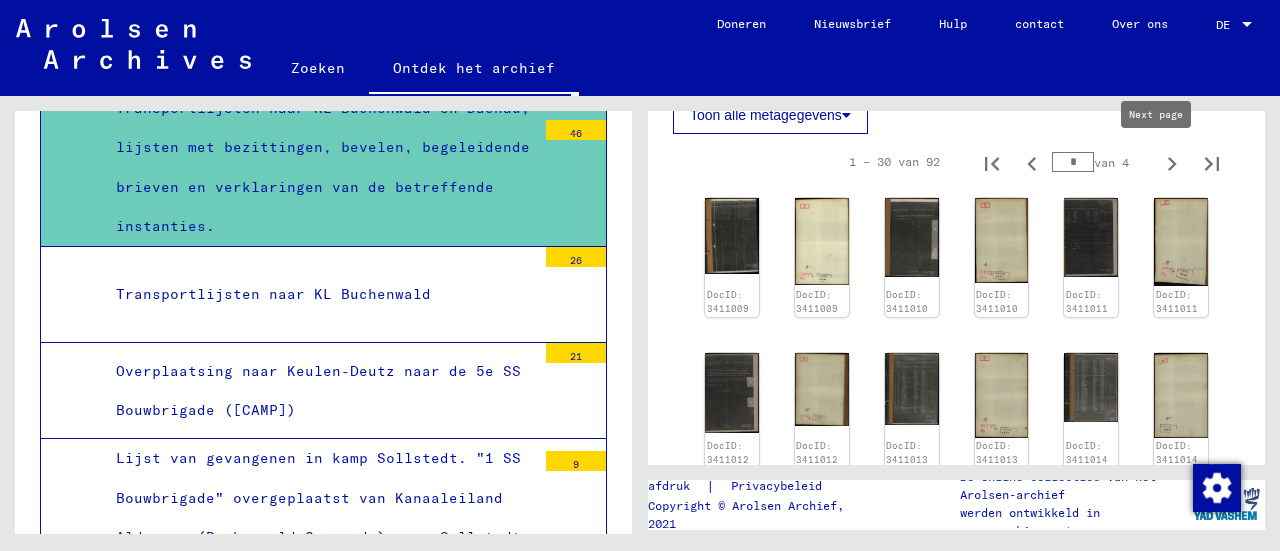 click 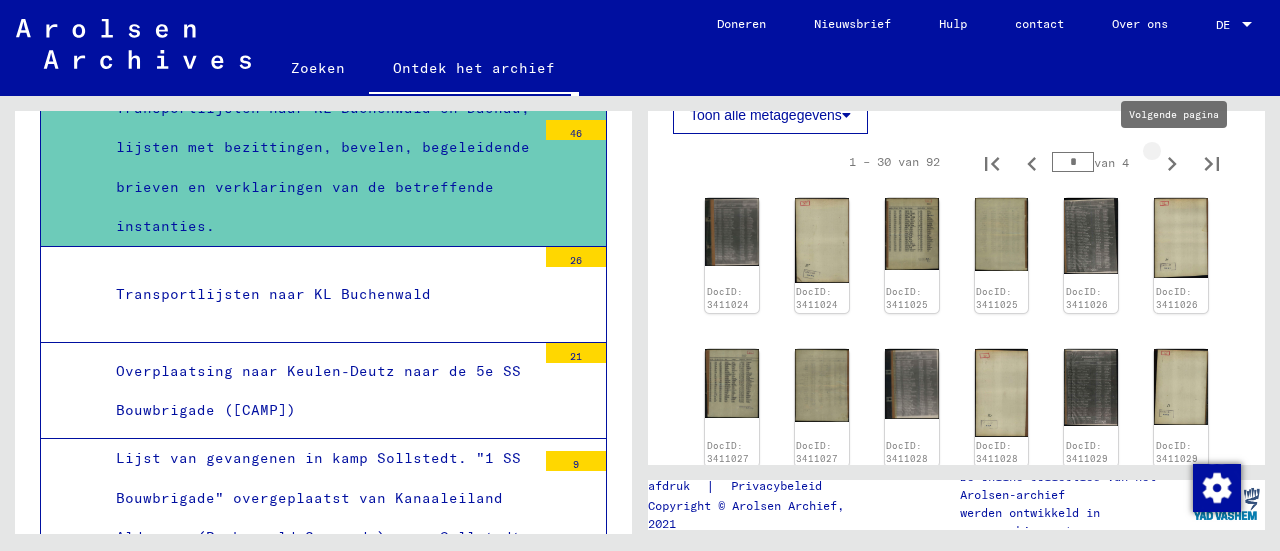 type on "*" 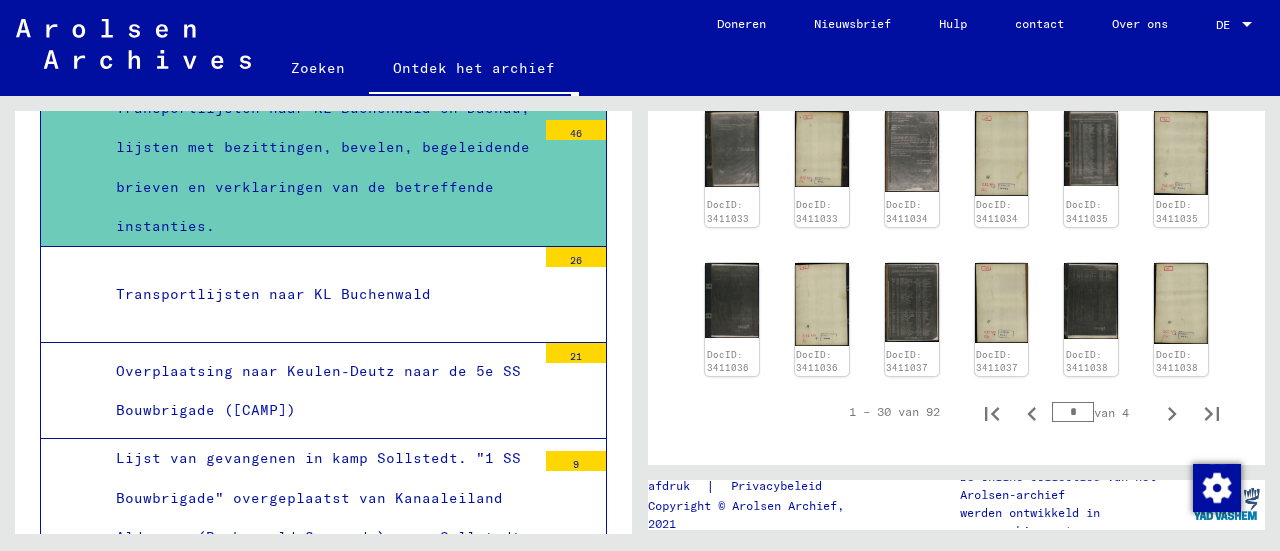 scroll, scrollTop: 1216, scrollLeft: 0, axis: vertical 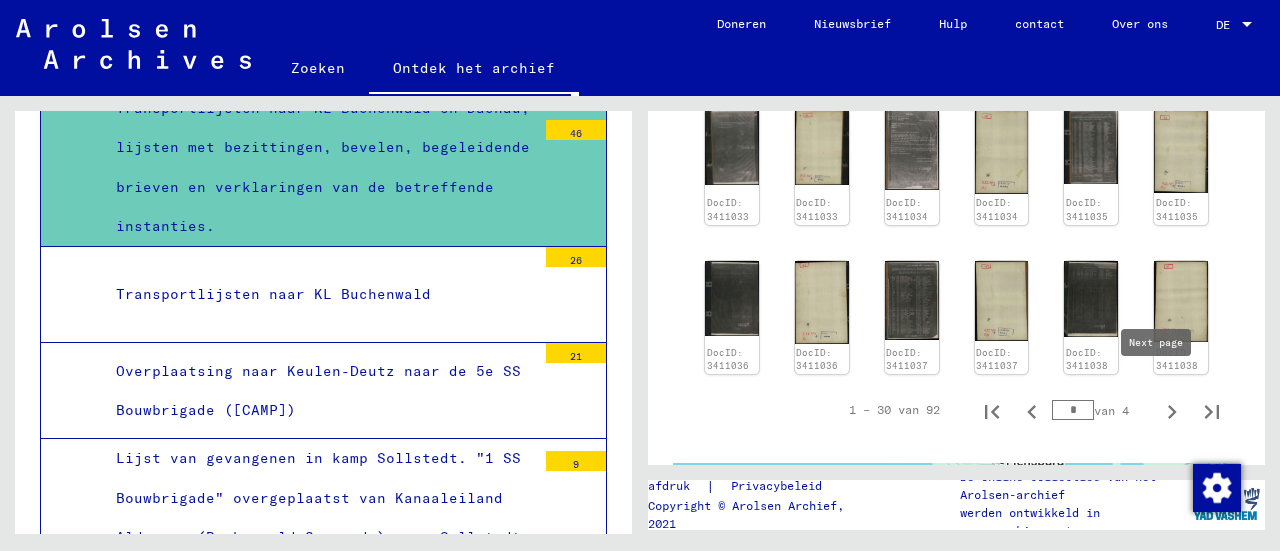 click 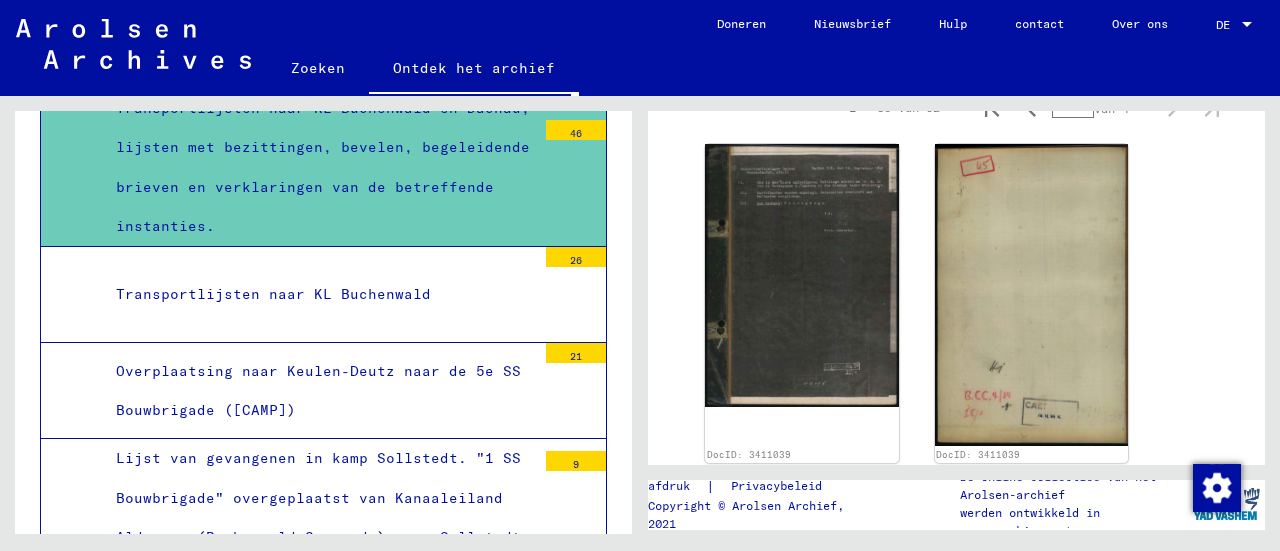 scroll, scrollTop: 718, scrollLeft: 0, axis: vertical 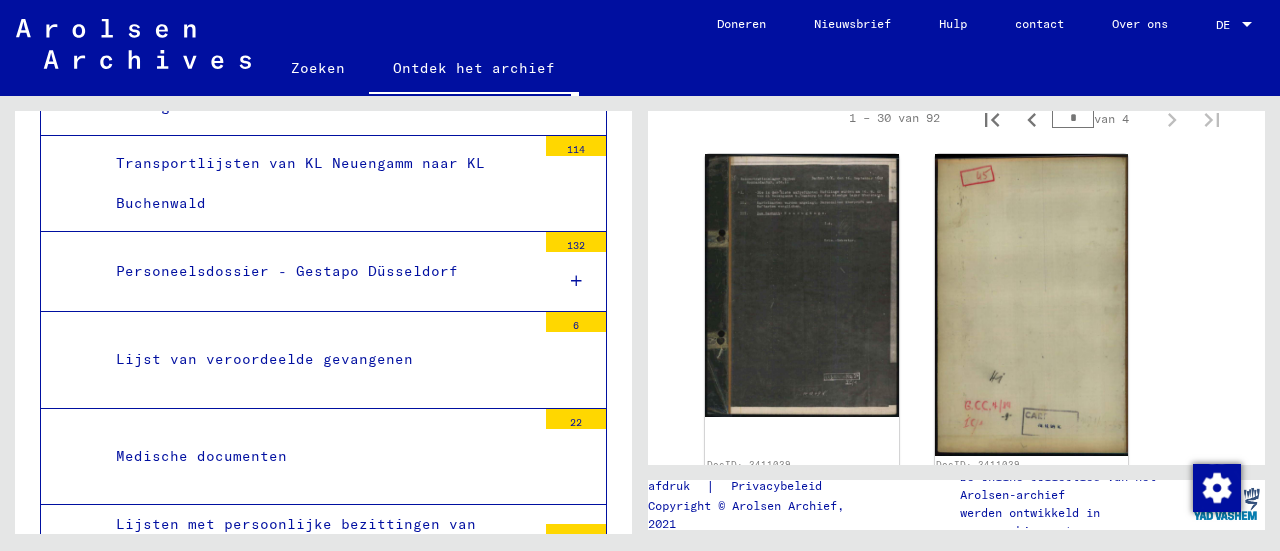 click on "Lijst van veroordeelde gevangenen" at bounding box center (264, 359) 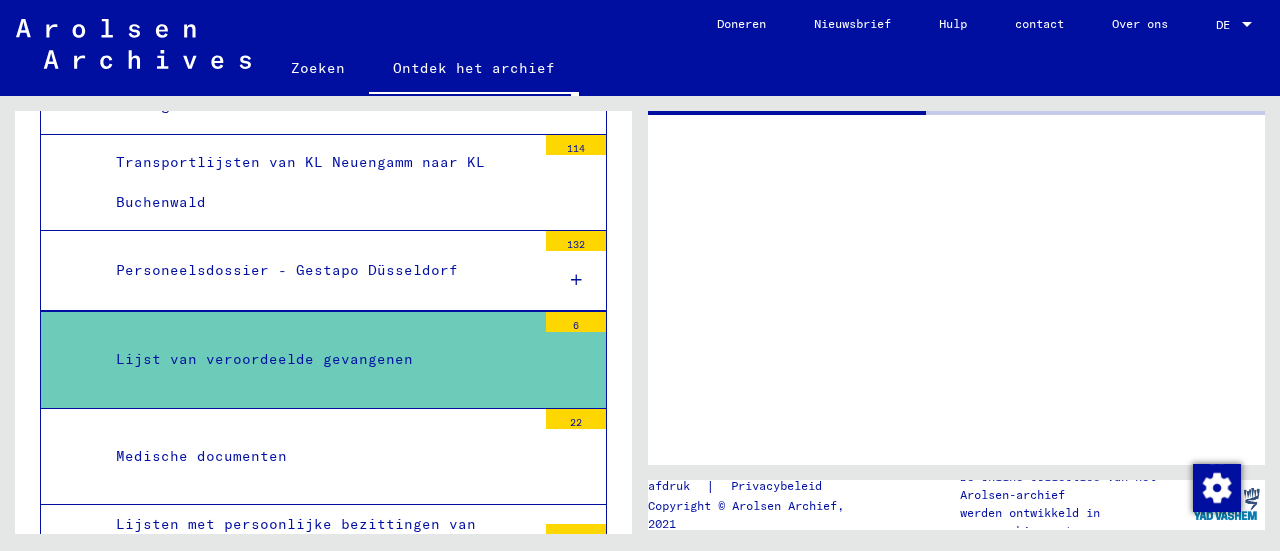 scroll, scrollTop: 0, scrollLeft: 0, axis: both 